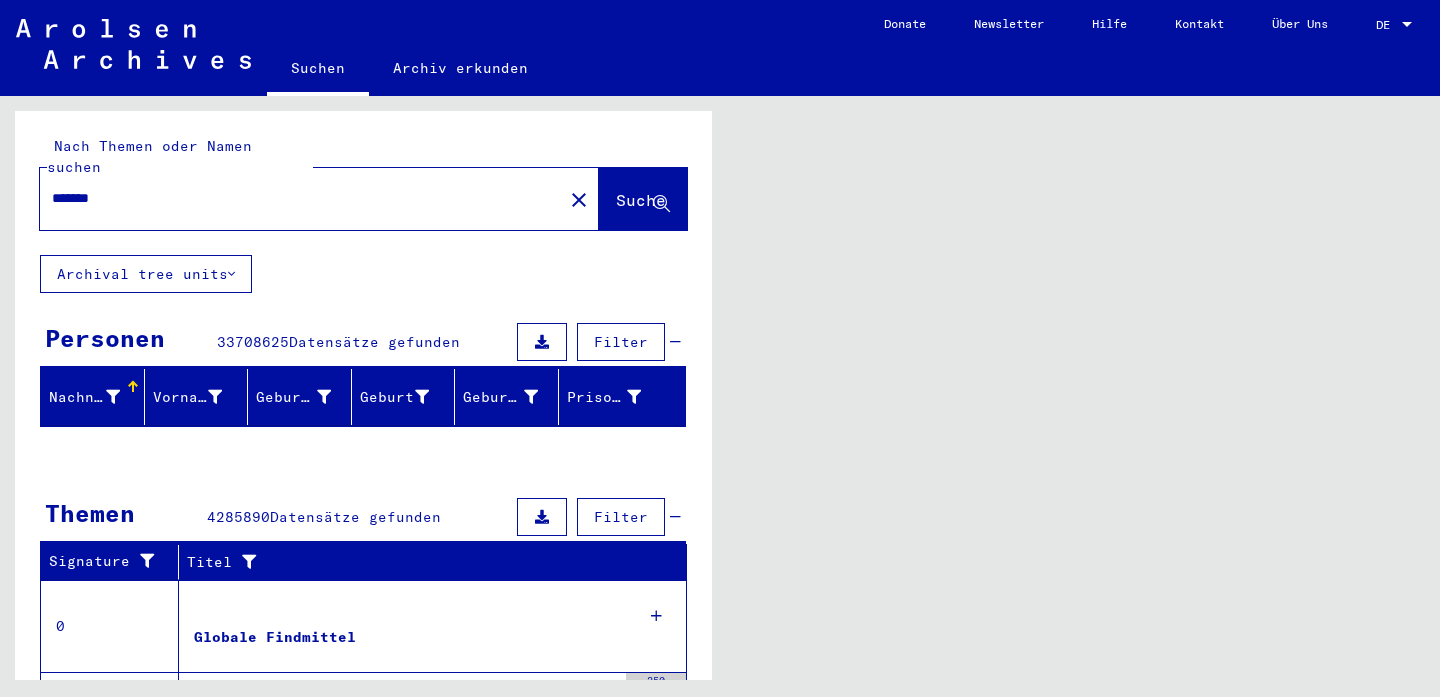 scroll, scrollTop: 0, scrollLeft: 0, axis: both 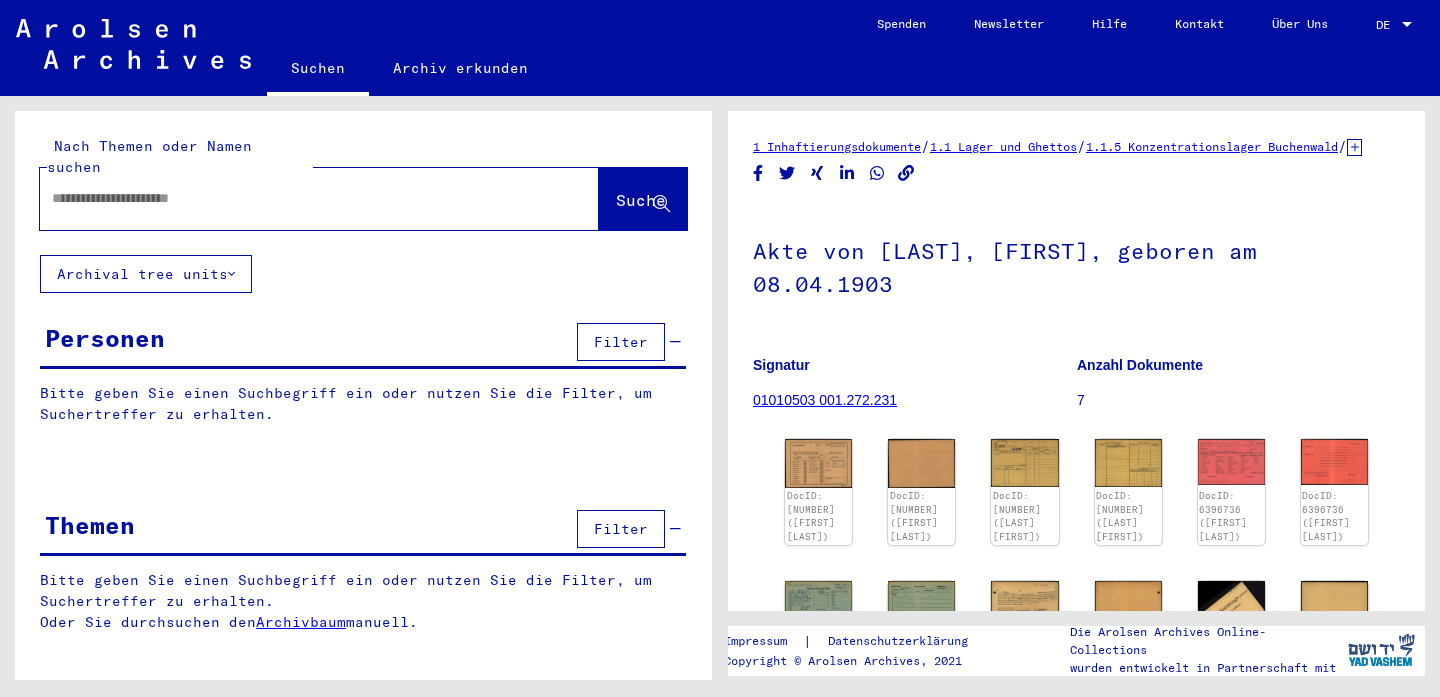 type on "*******" 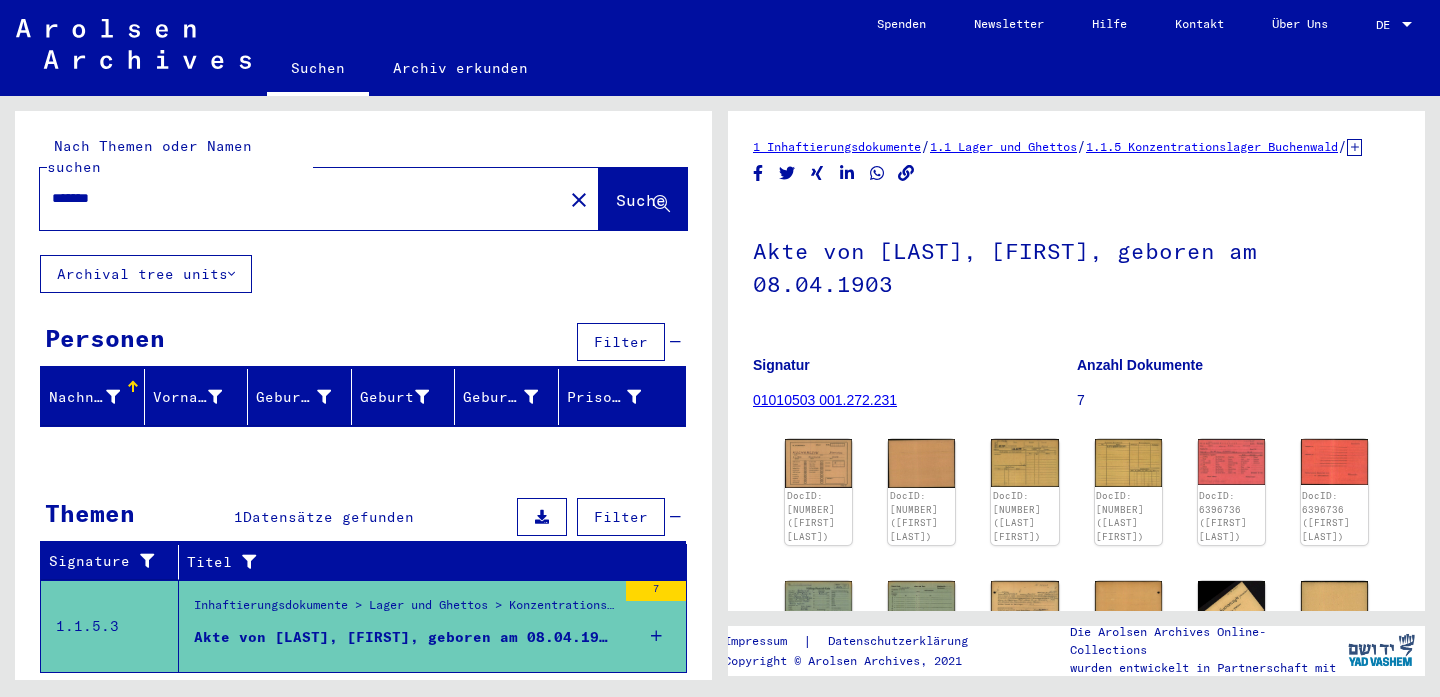 scroll, scrollTop: 0, scrollLeft: 0, axis: both 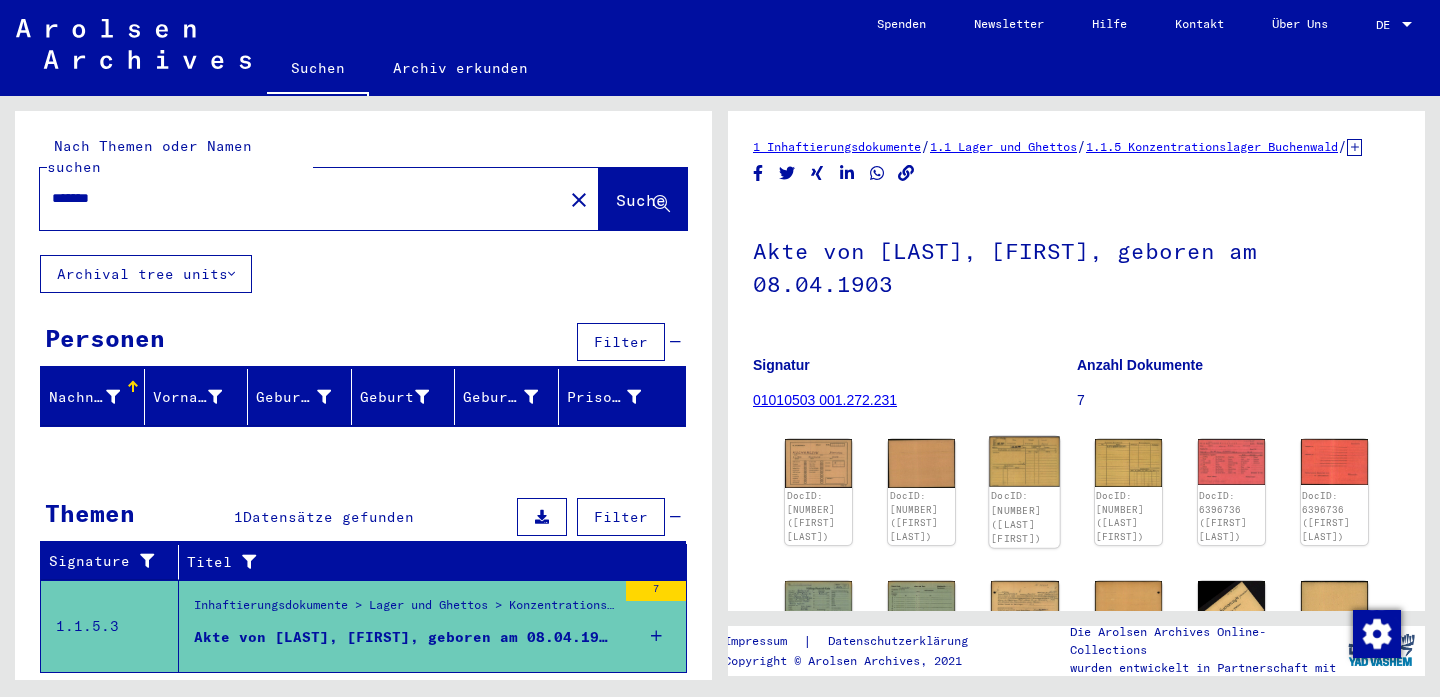 click 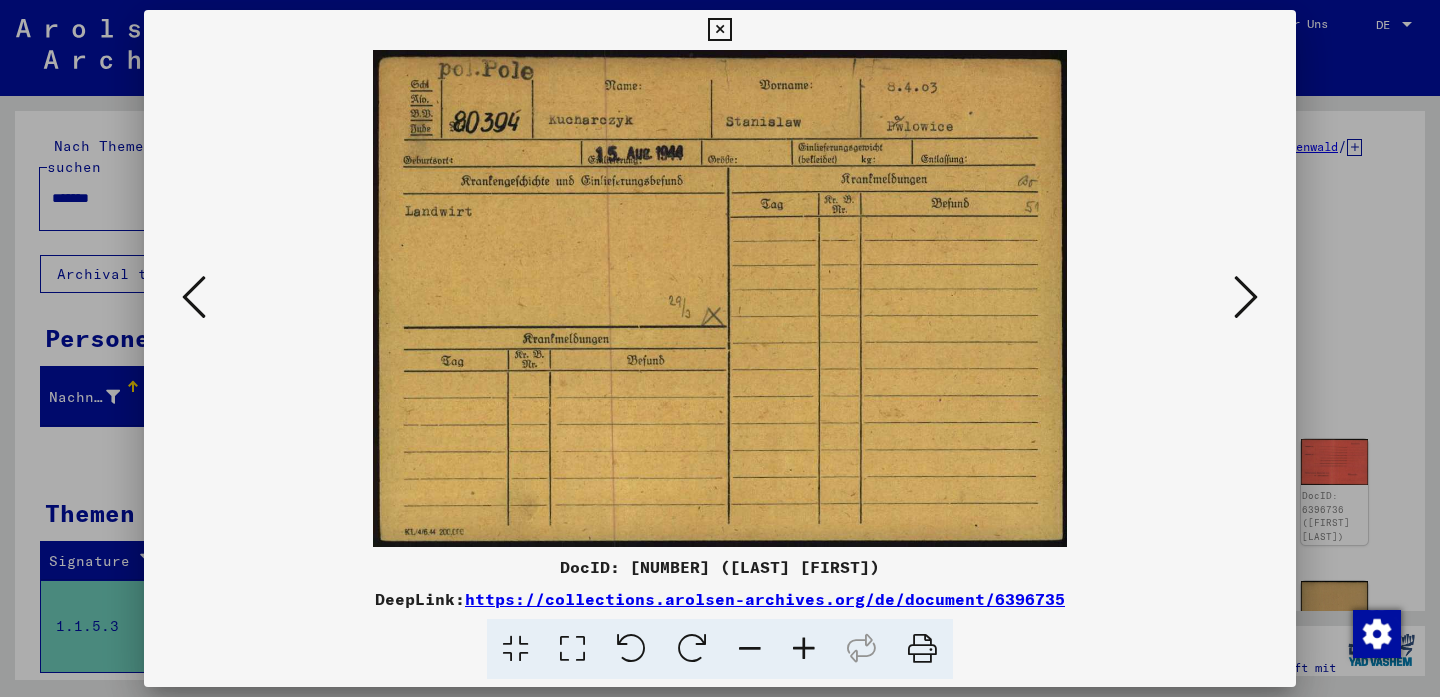 click at bounding box center (720, 348) 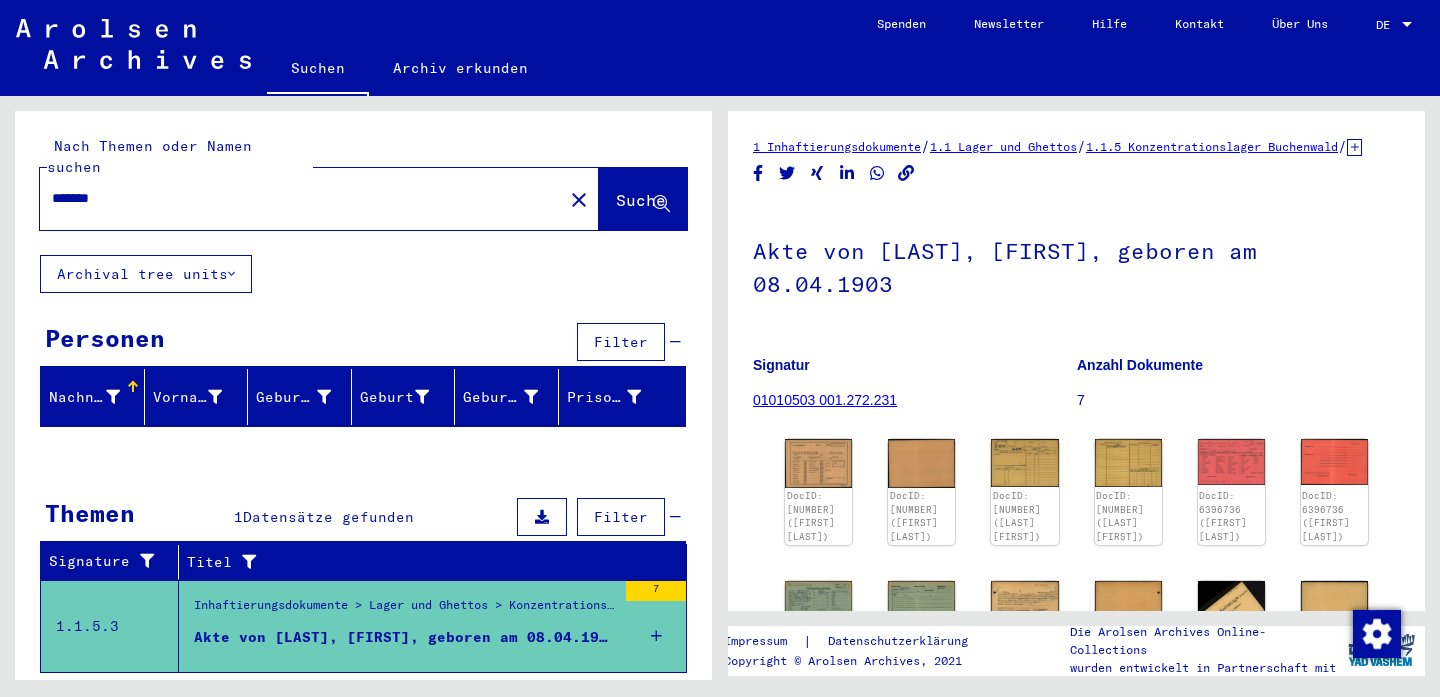 scroll, scrollTop: 30, scrollLeft: 0, axis: vertical 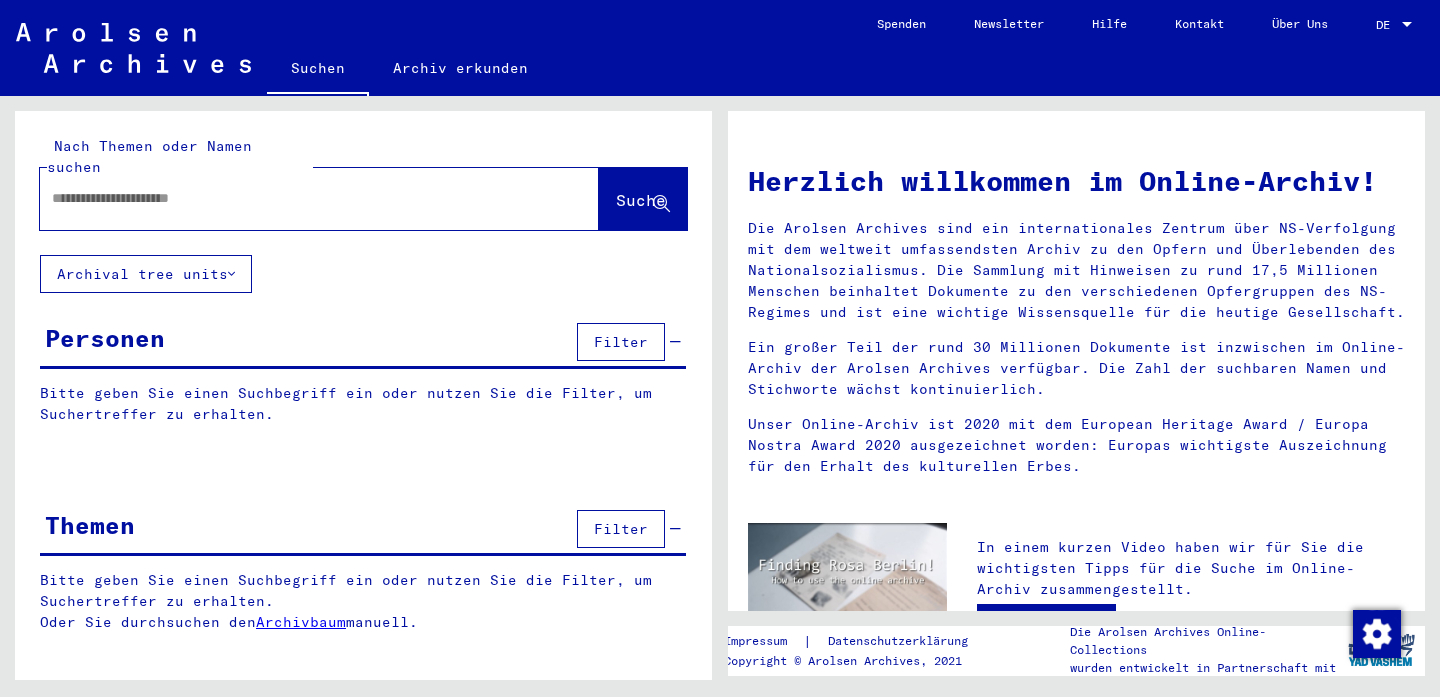 click at bounding box center (295, 198) 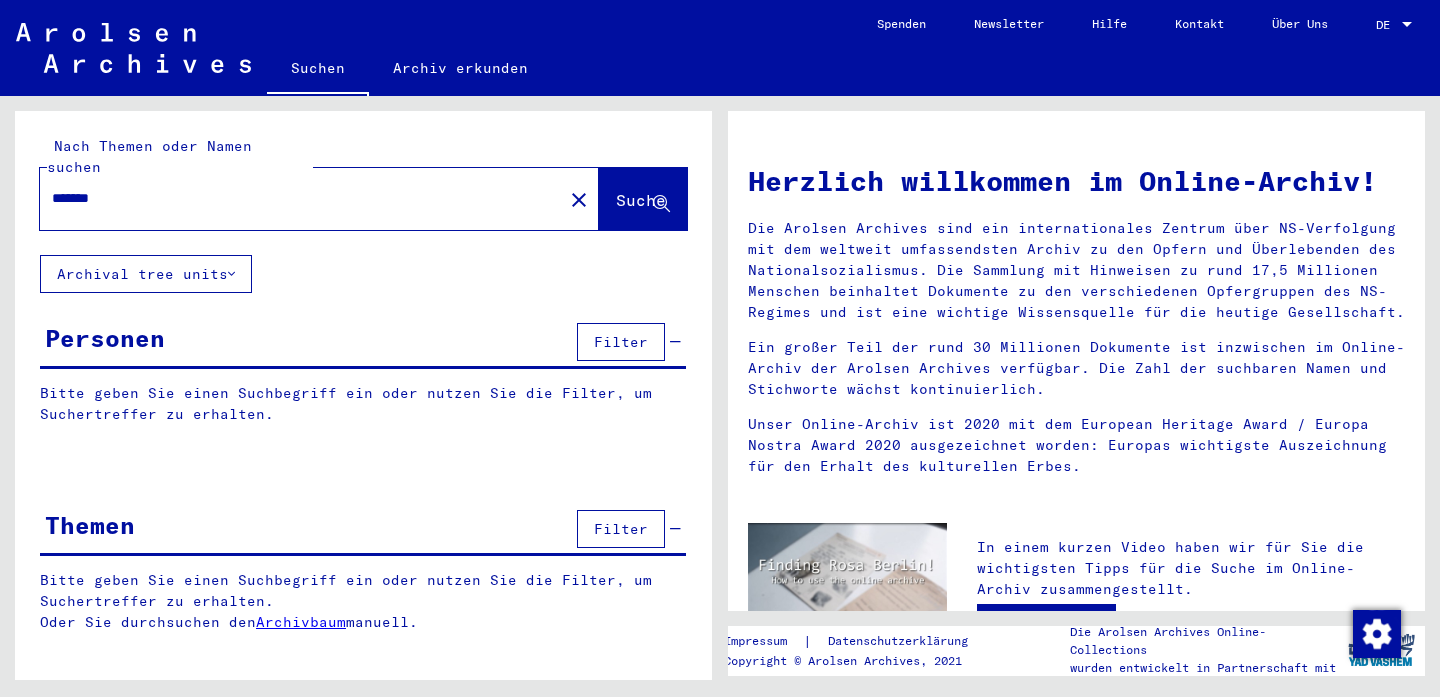 type on "*******" 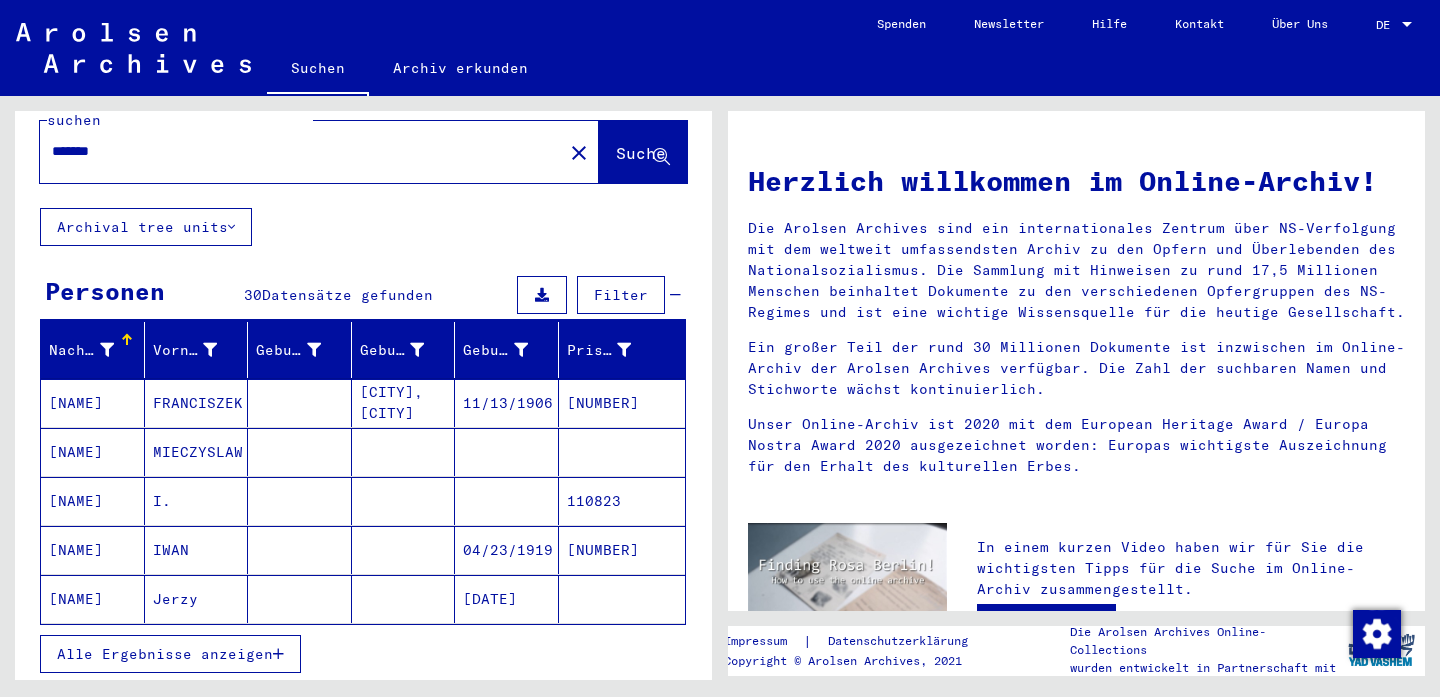 scroll, scrollTop: 74, scrollLeft: 0, axis: vertical 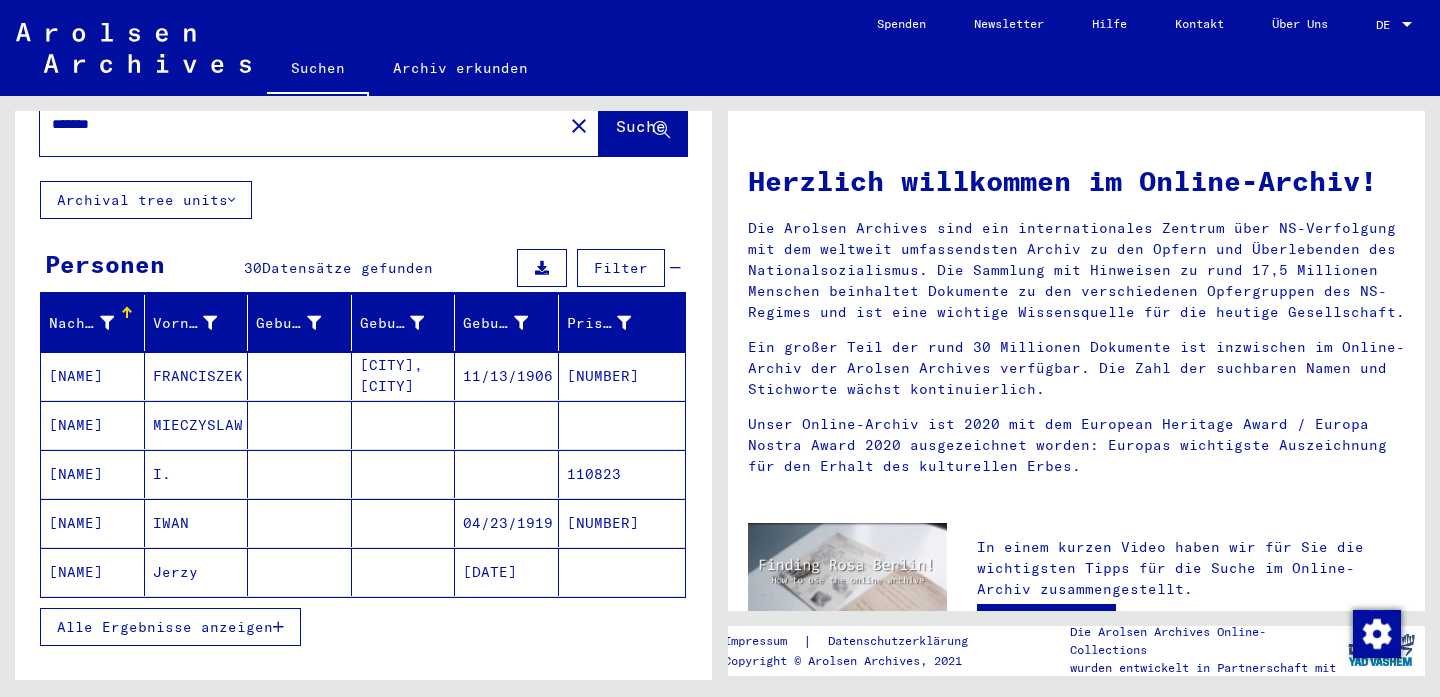 click on "Alle Ergebnisse anzeigen" at bounding box center [170, 627] 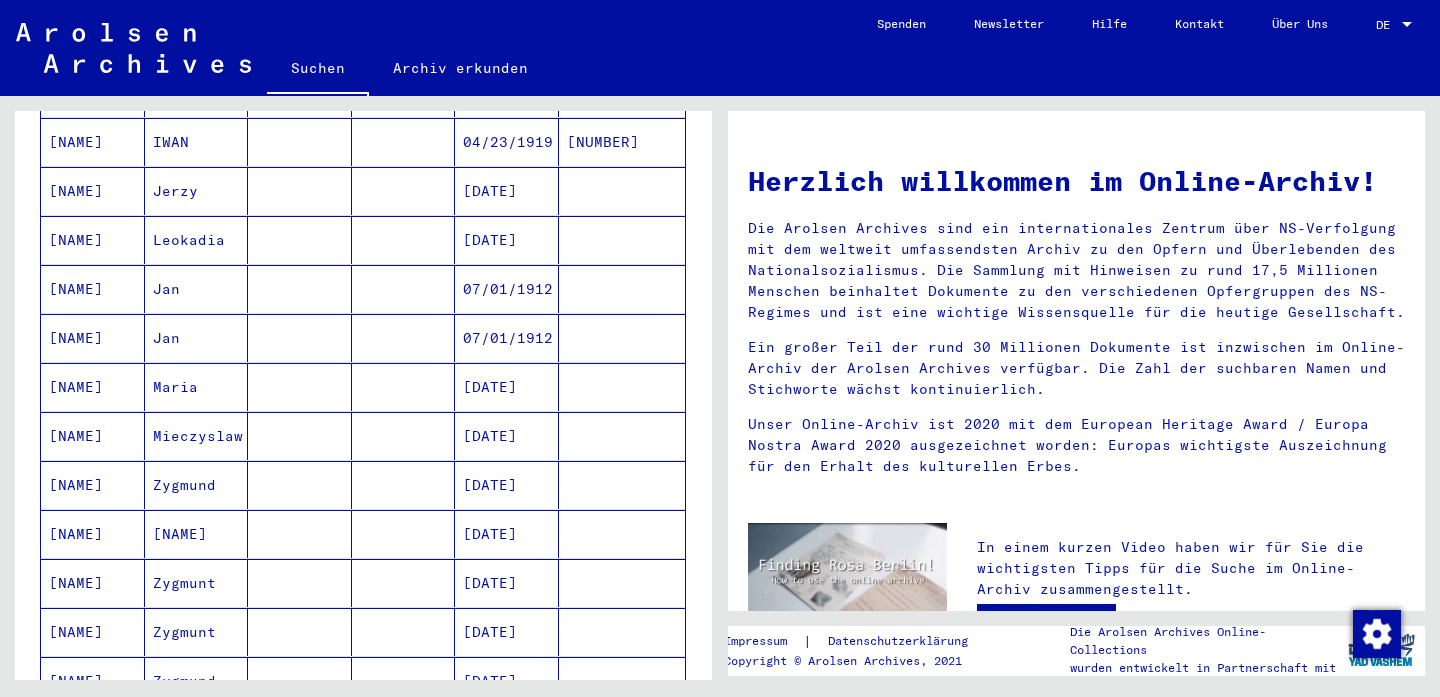 scroll, scrollTop: 456, scrollLeft: 0, axis: vertical 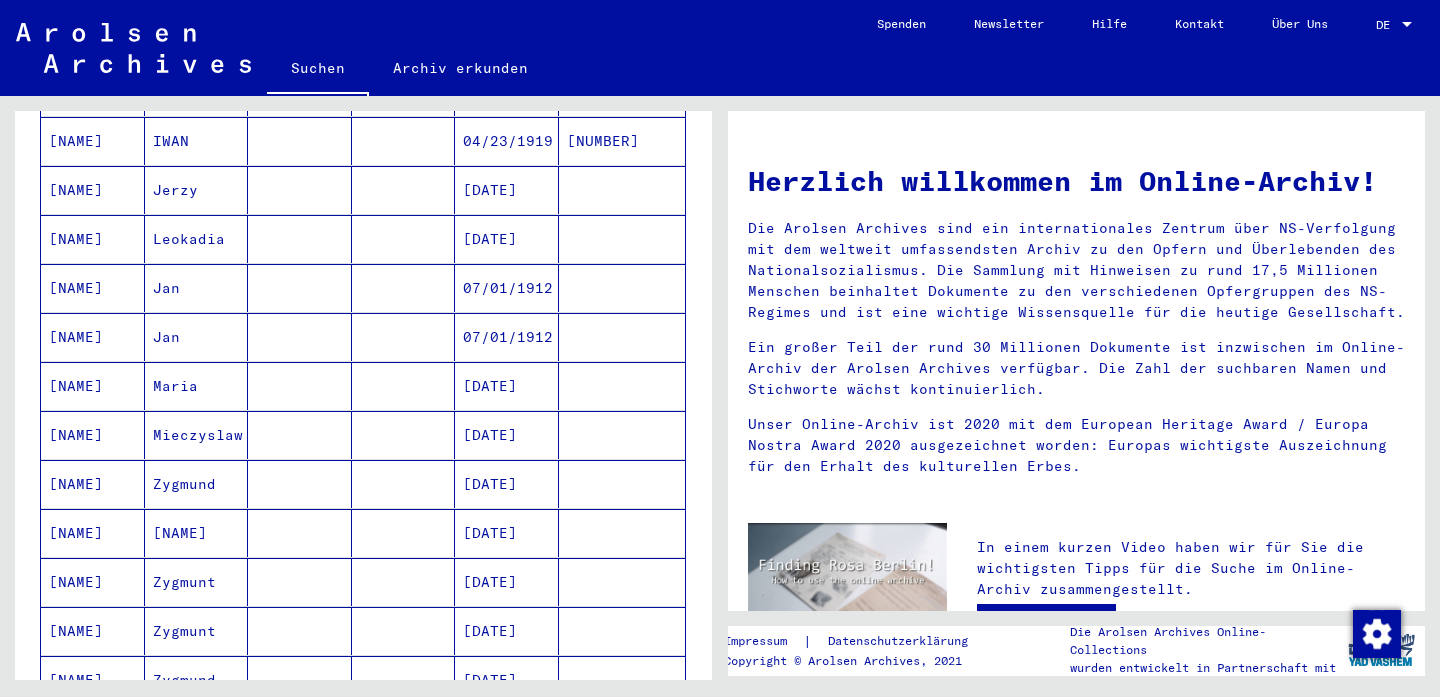 click on "[NAME]" at bounding box center (93, 337) 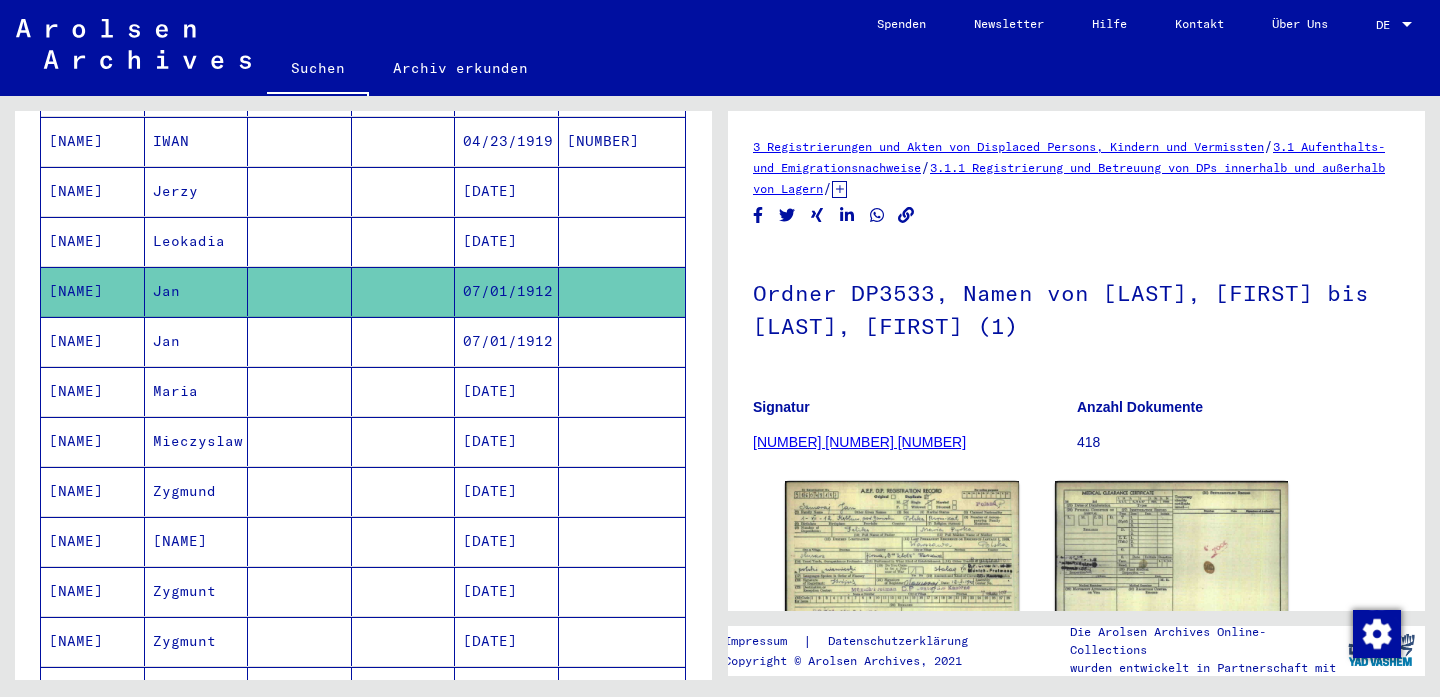 scroll, scrollTop: 0, scrollLeft: 0, axis: both 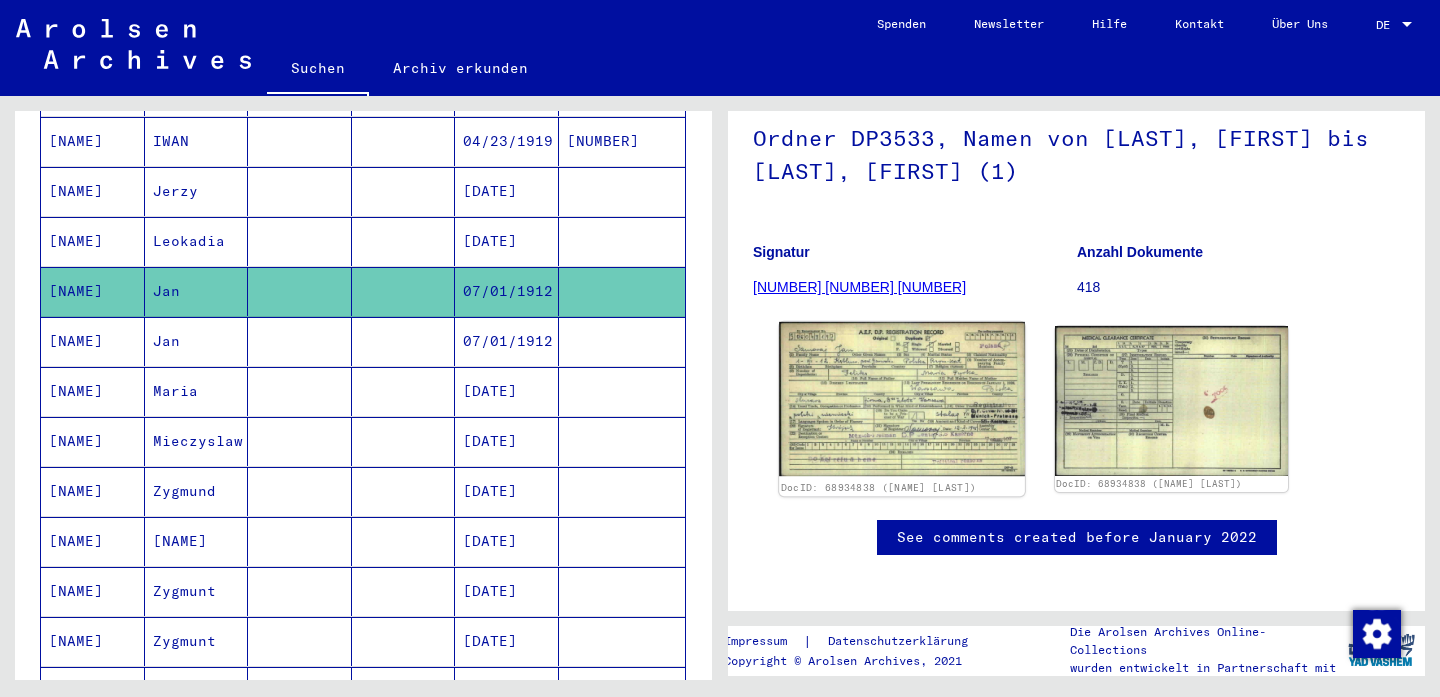 click 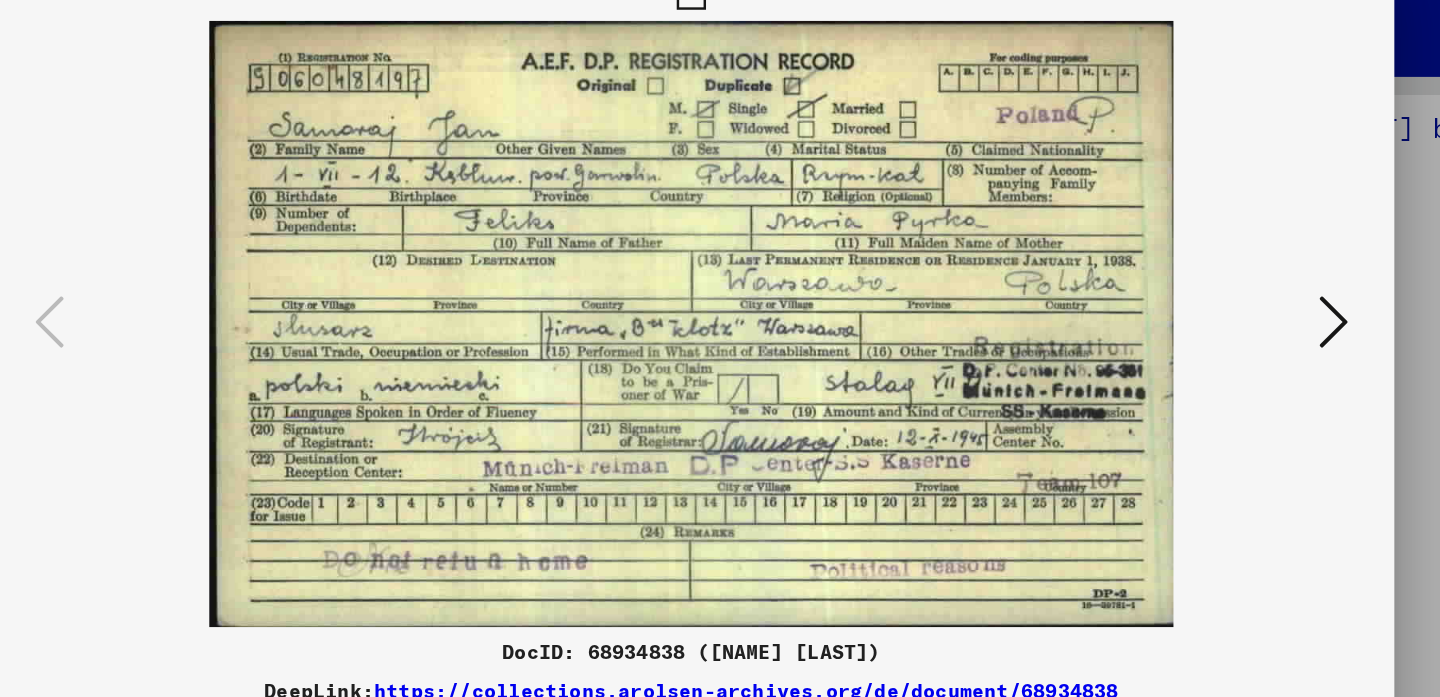 click at bounding box center [1246, 297] 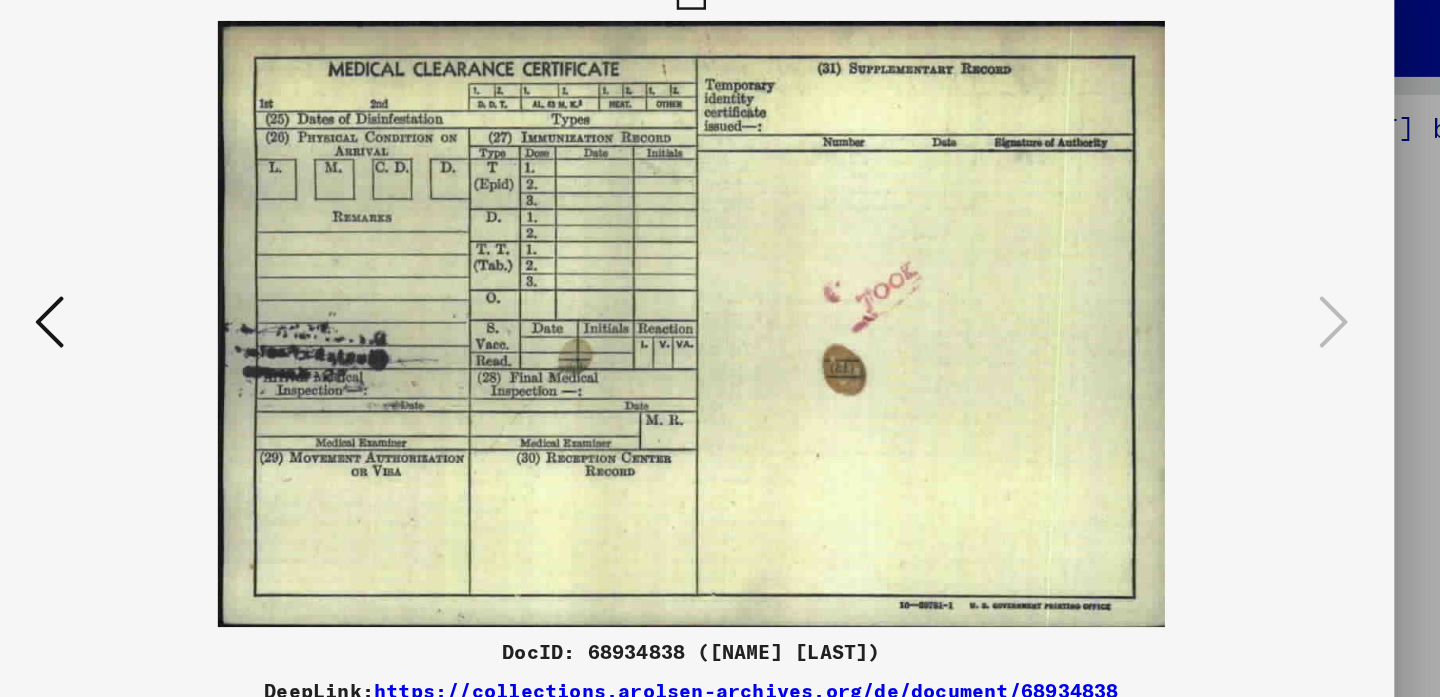 click at bounding box center (194, 297) 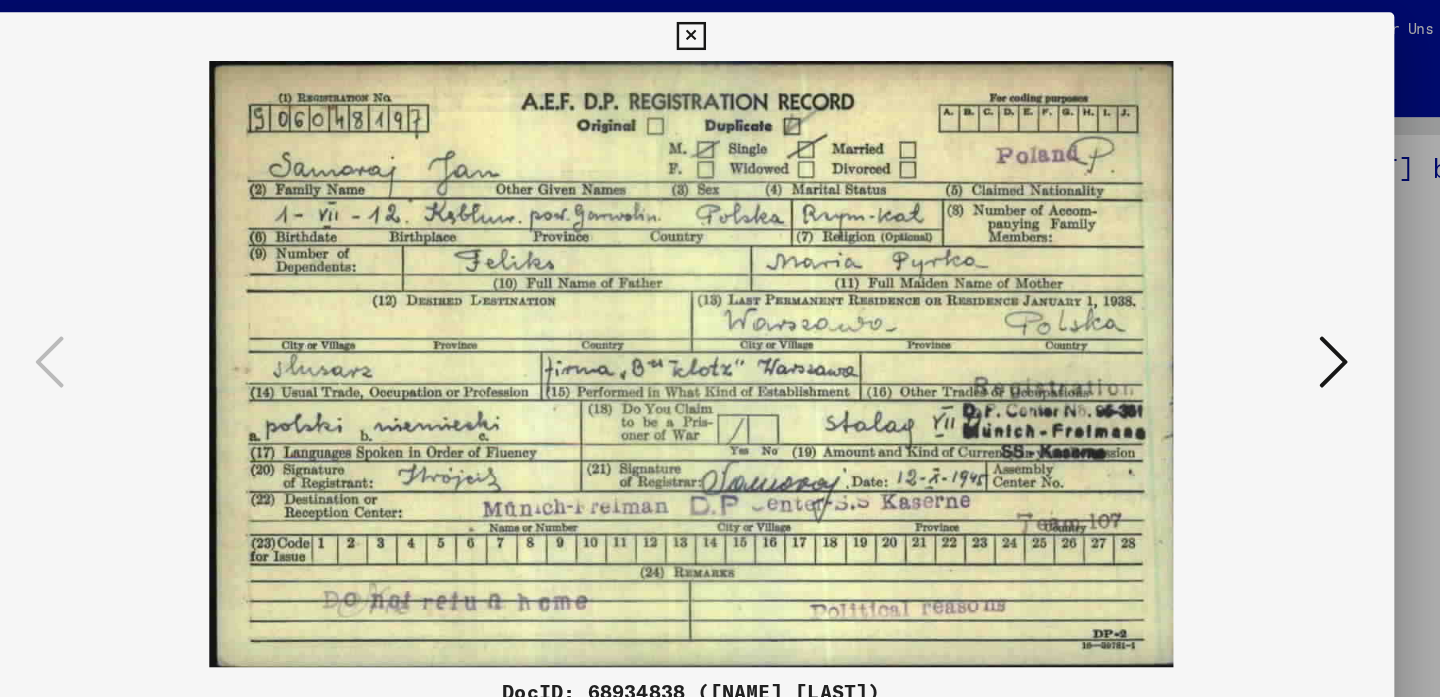 click at bounding box center [719, 30] 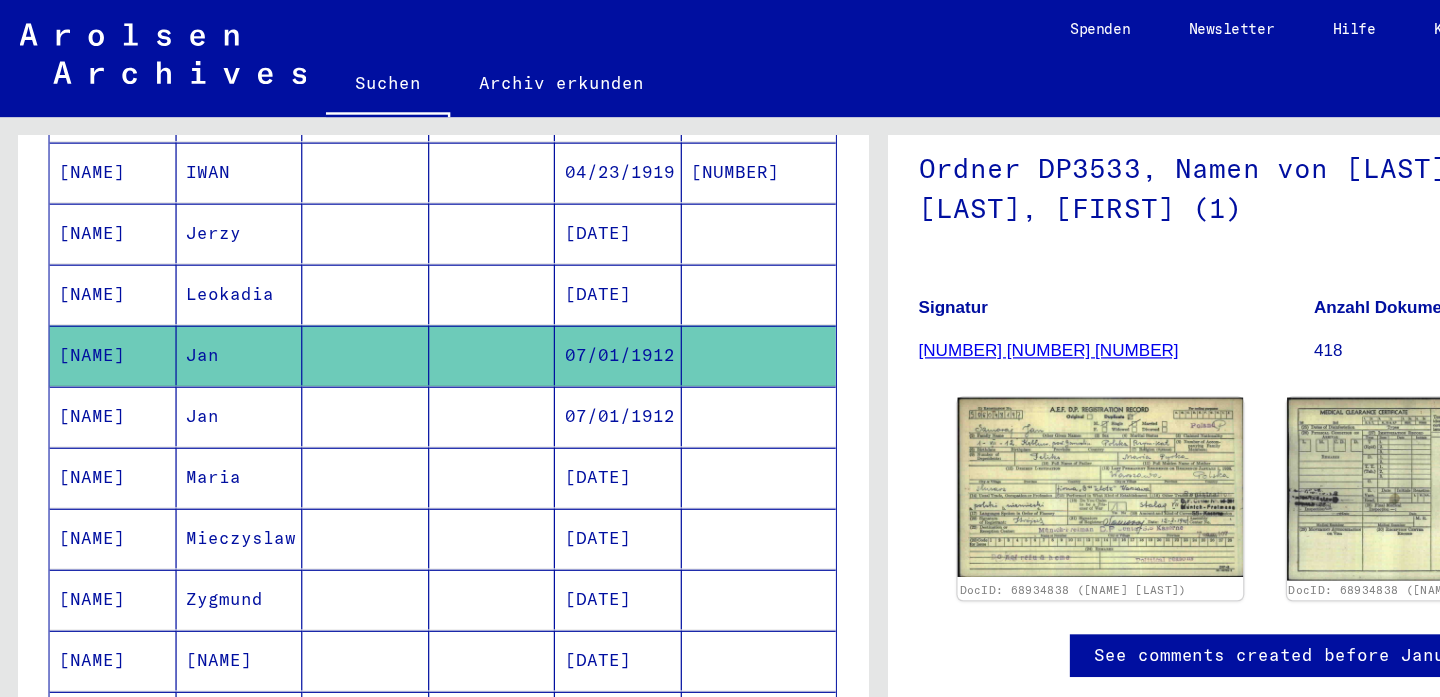 click on "Jan" at bounding box center (197, 391) 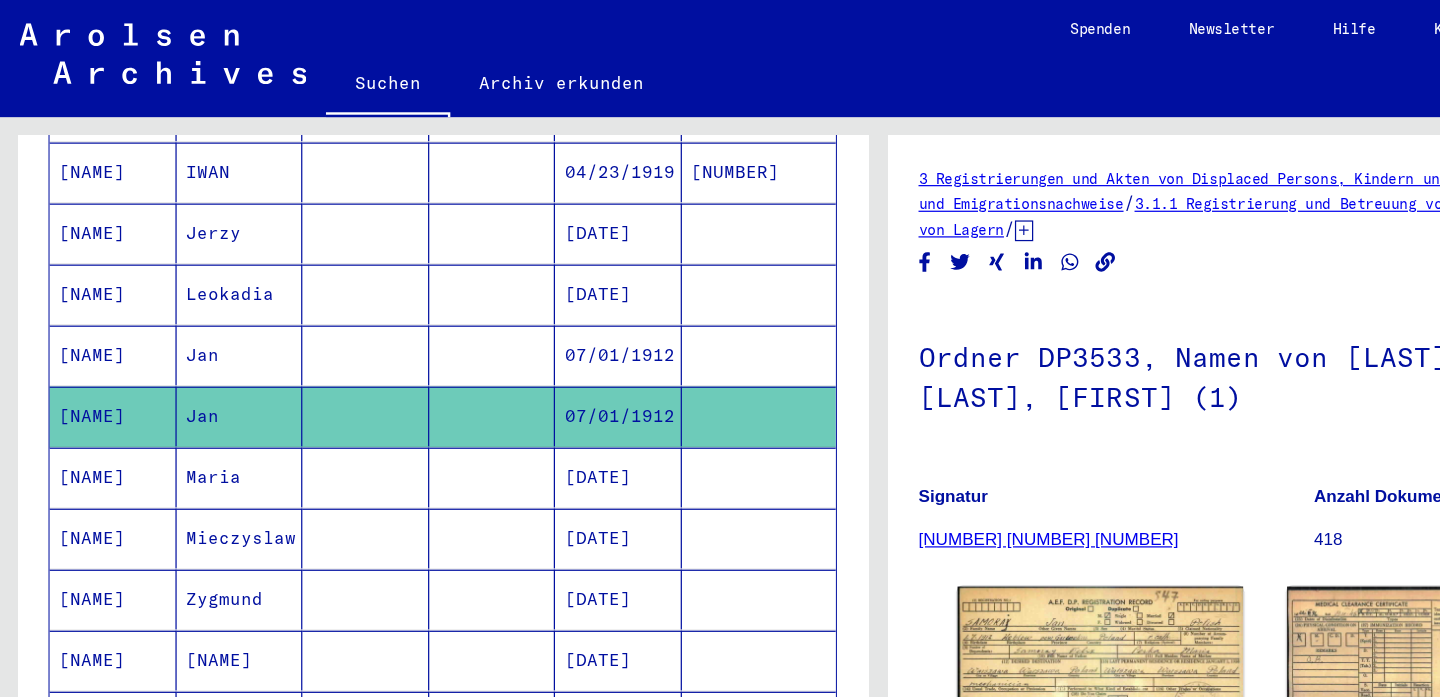 scroll, scrollTop: 0, scrollLeft: 0, axis: both 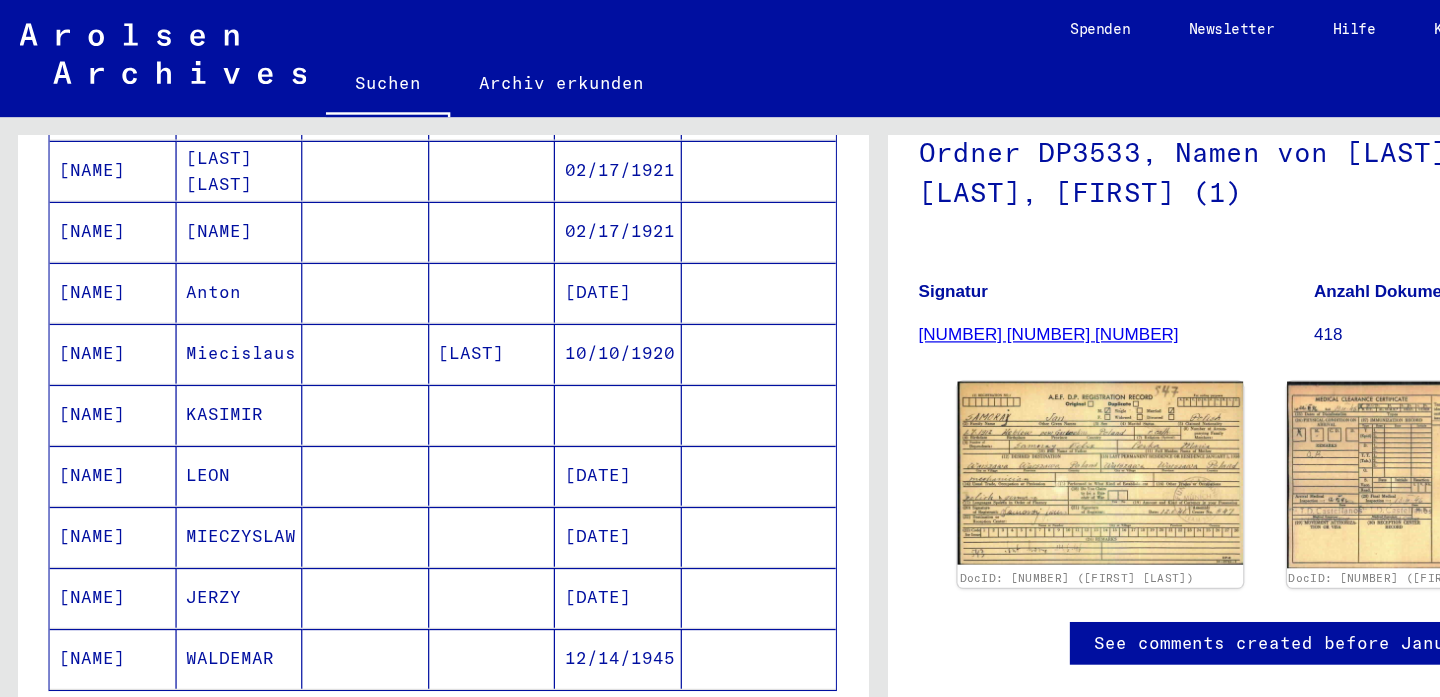 click on "Miecislaus" at bounding box center (197, 339) 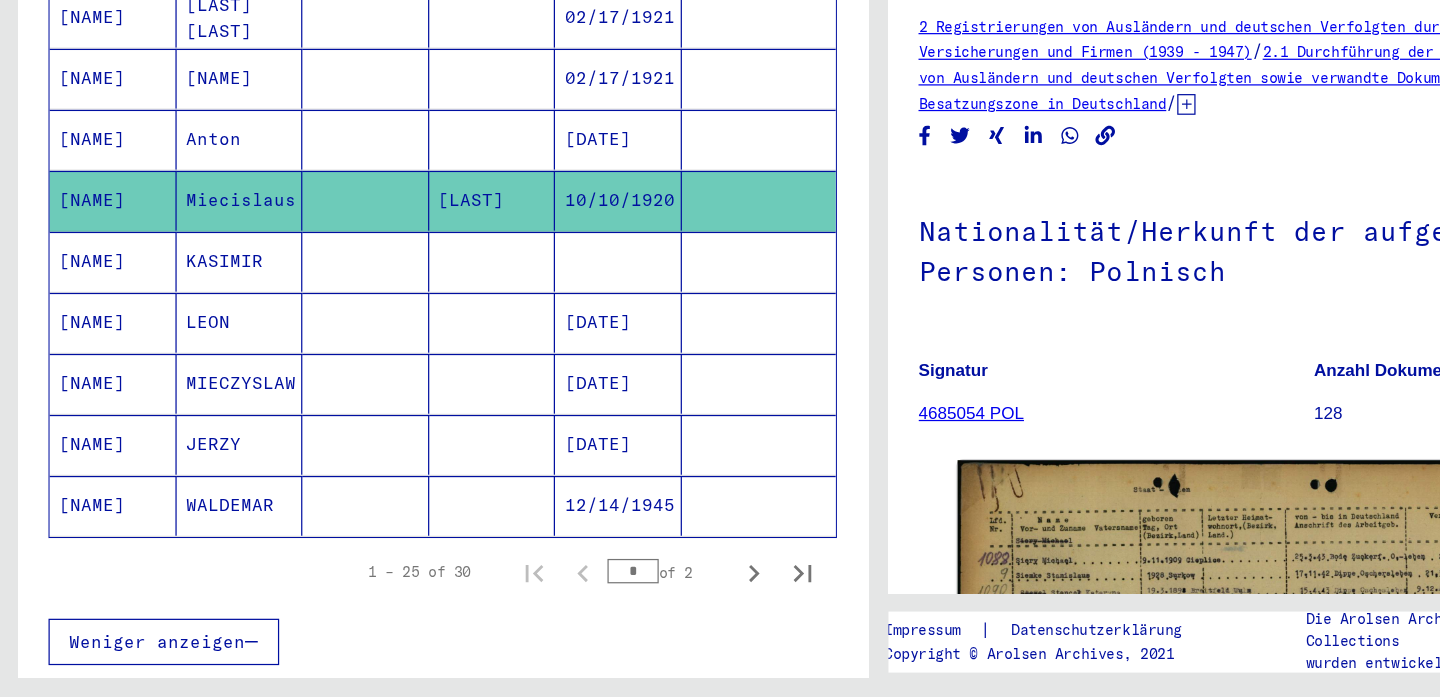 scroll, scrollTop: 0, scrollLeft: 0, axis: both 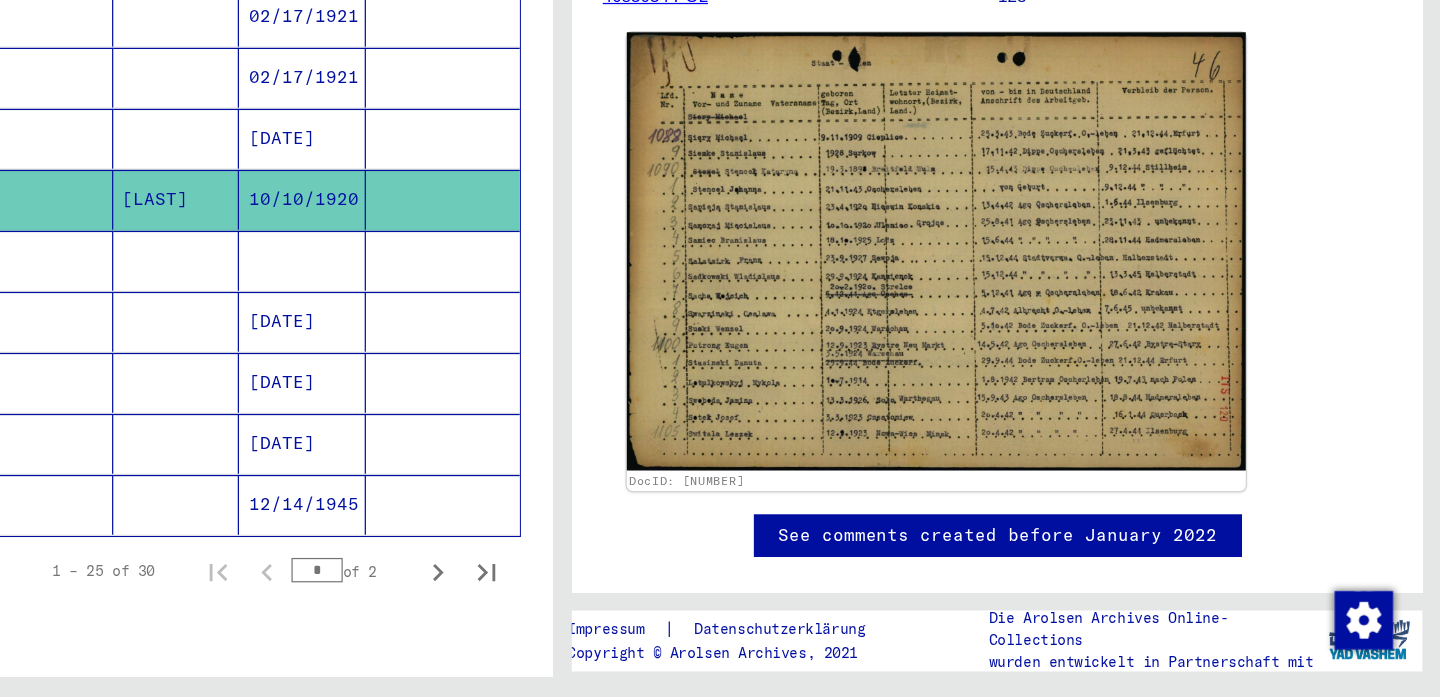 click 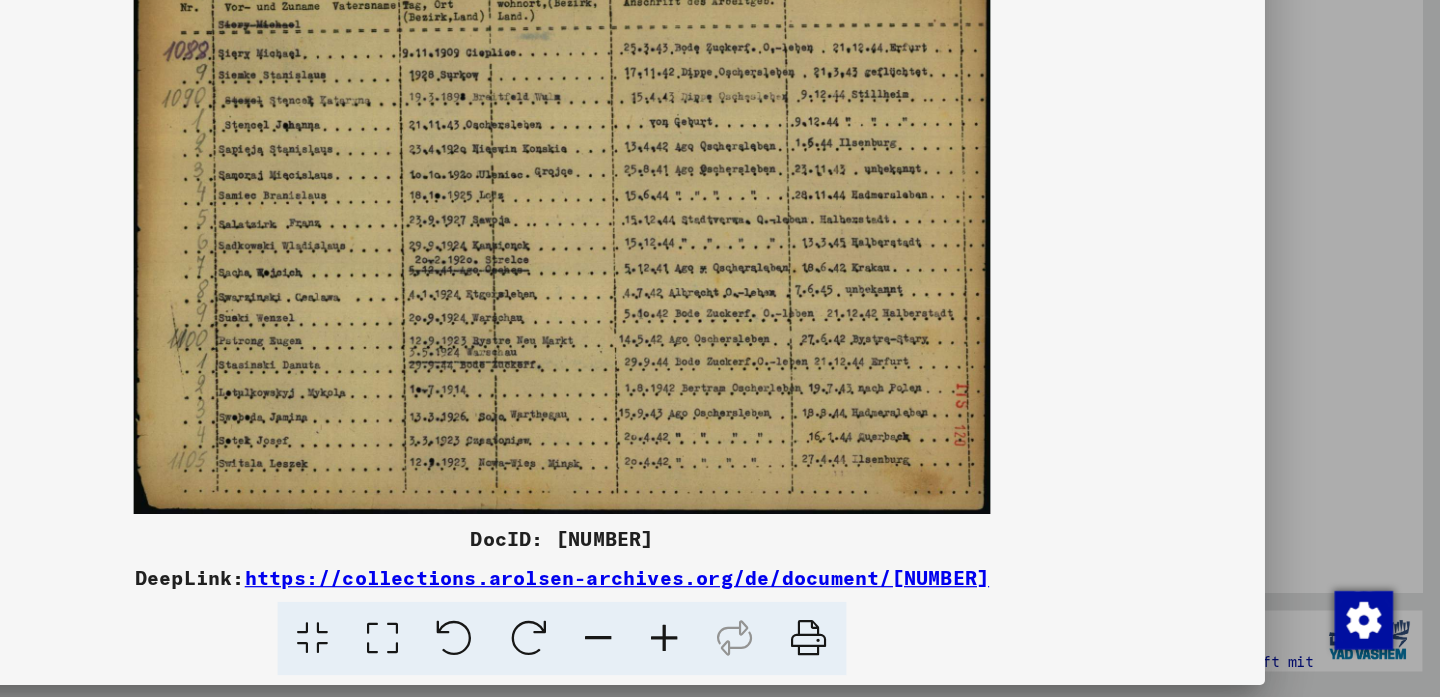 scroll, scrollTop: 0, scrollLeft: 0, axis: both 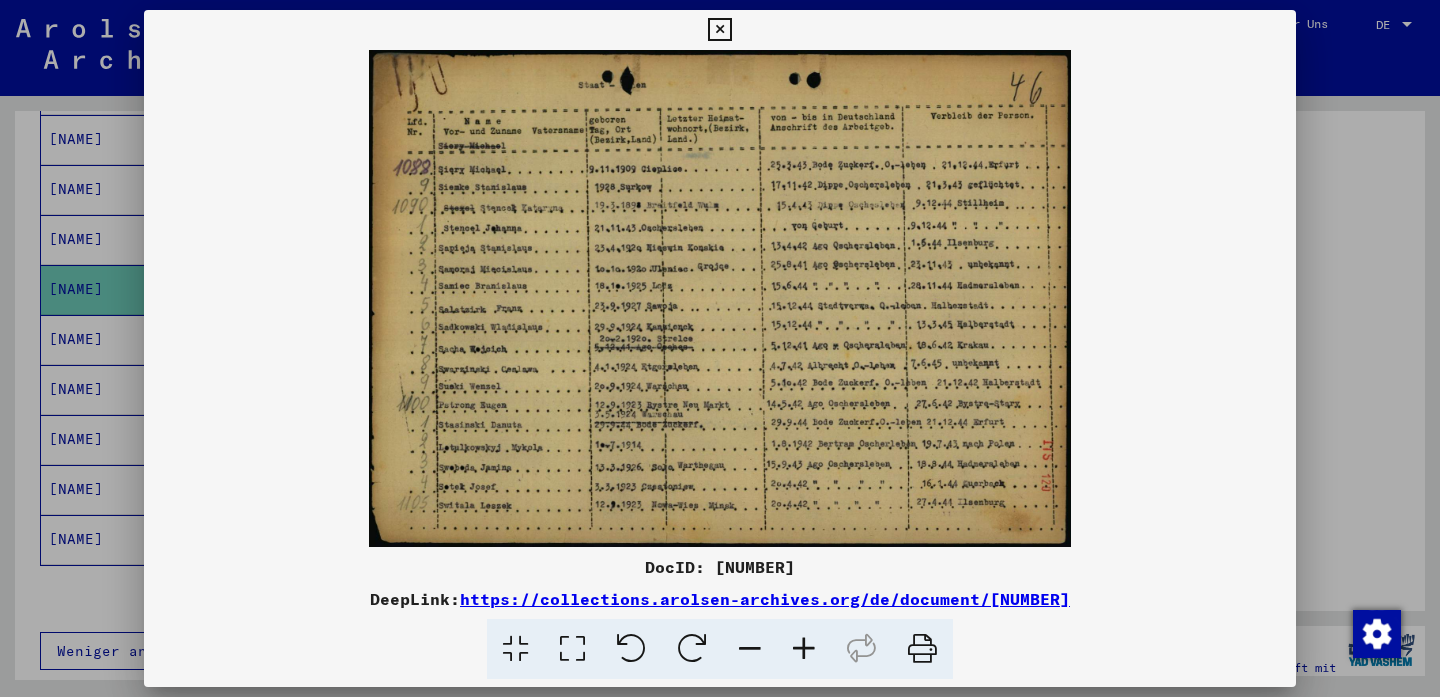 click at bounding box center [719, 30] 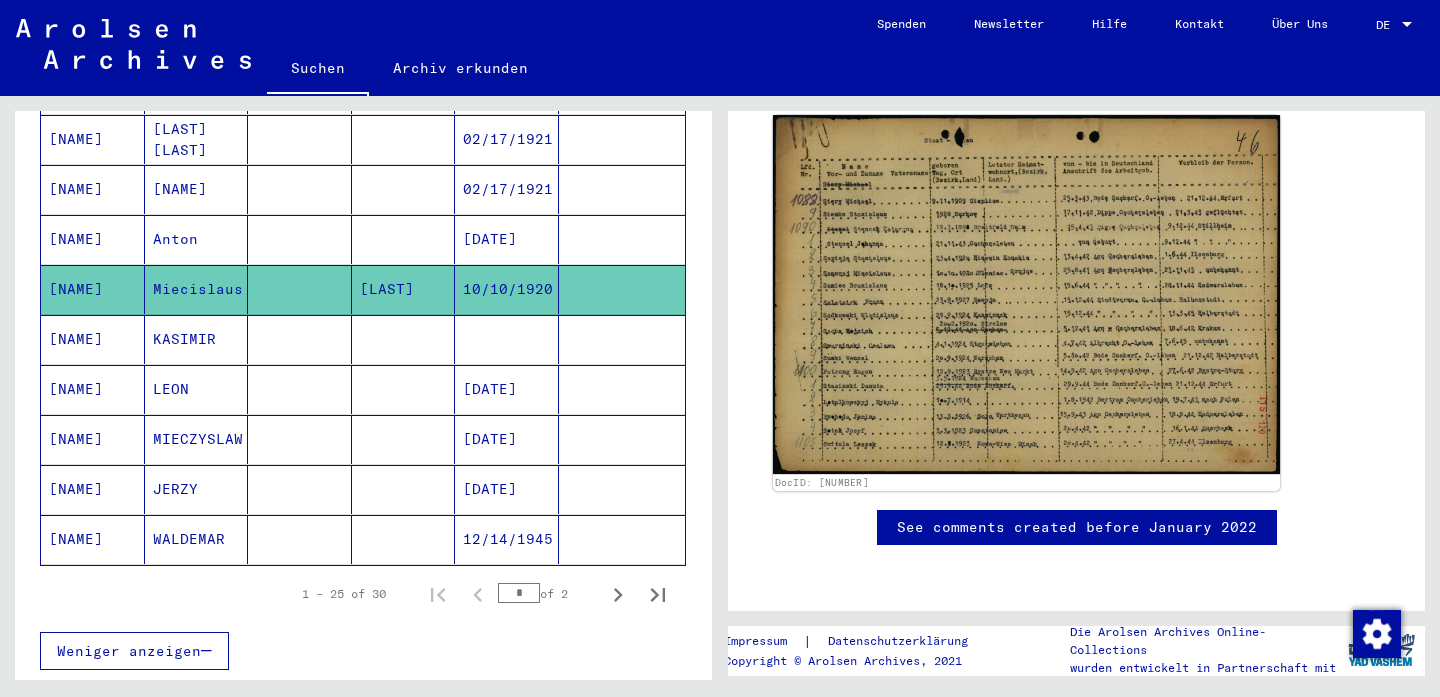 scroll, scrollTop: 510, scrollLeft: 0, axis: vertical 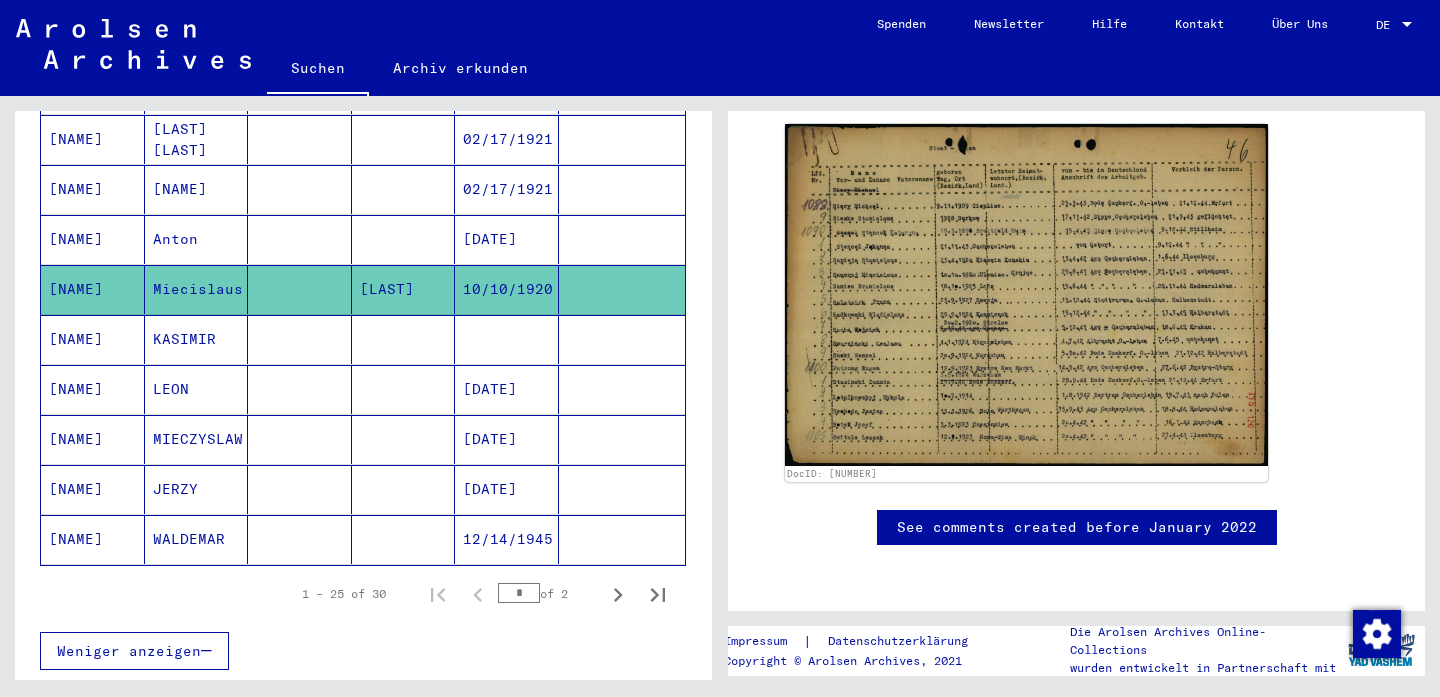 click on "[NAME]" at bounding box center [197, 239] 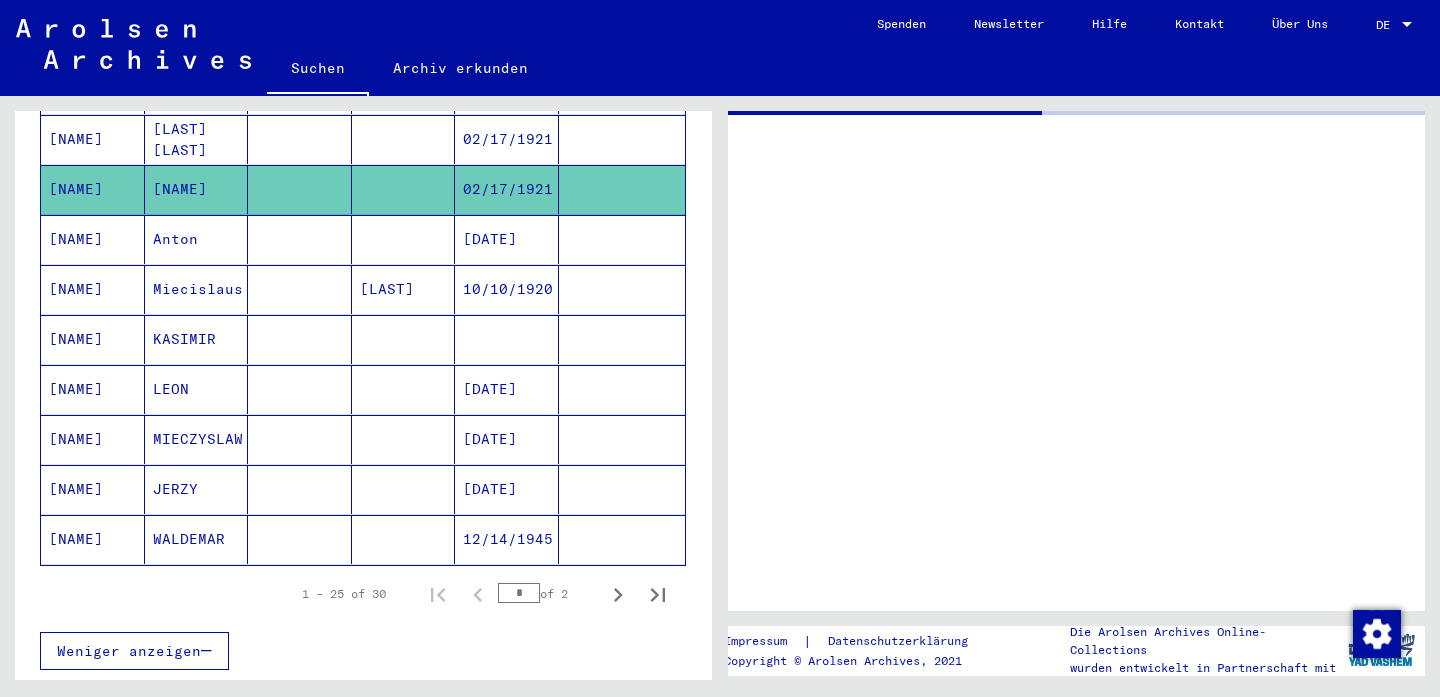 scroll, scrollTop: 0, scrollLeft: 0, axis: both 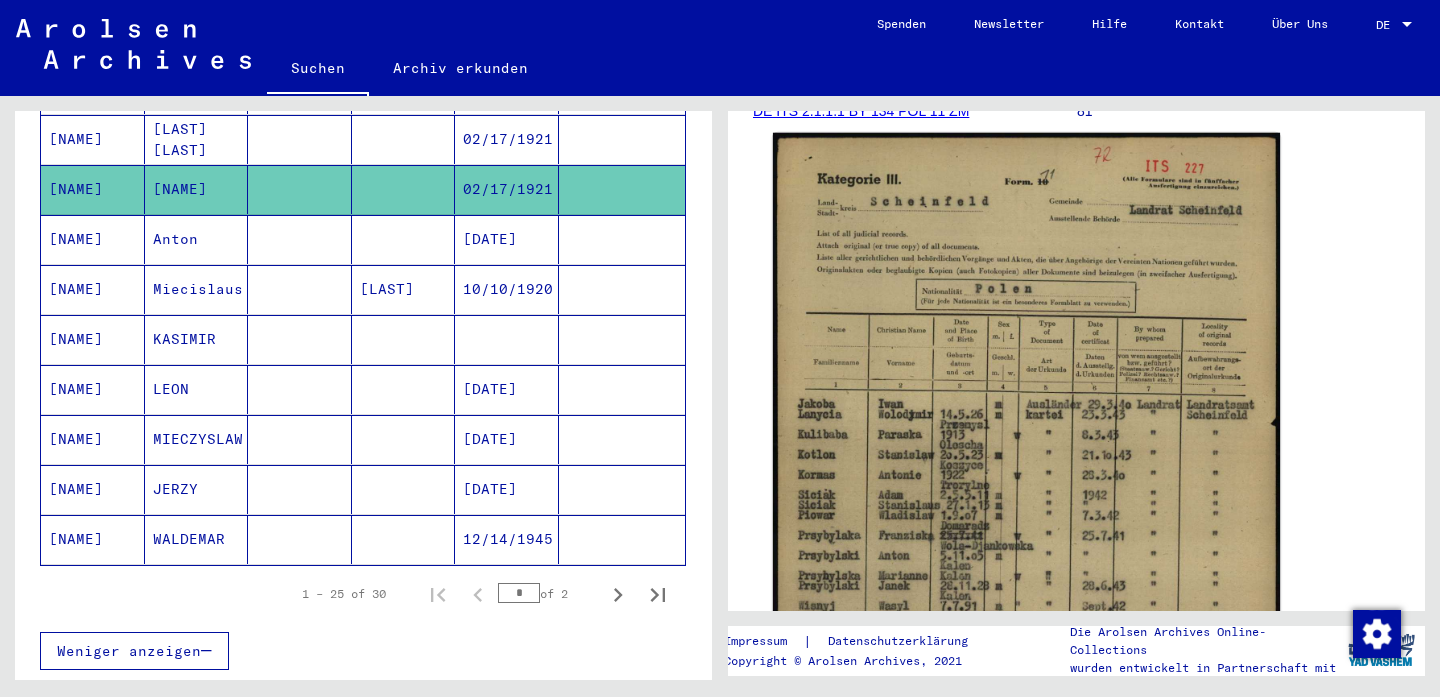 click 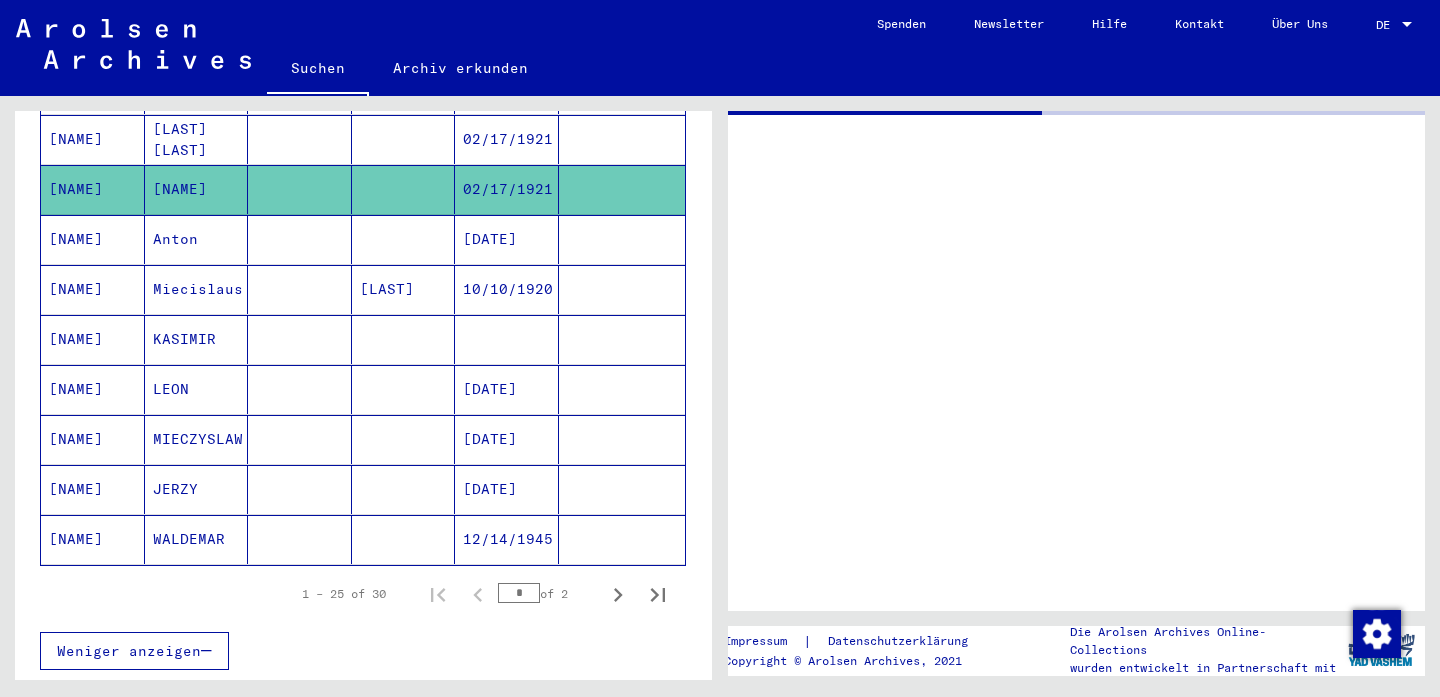 scroll, scrollTop: 0, scrollLeft: 0, axis: both 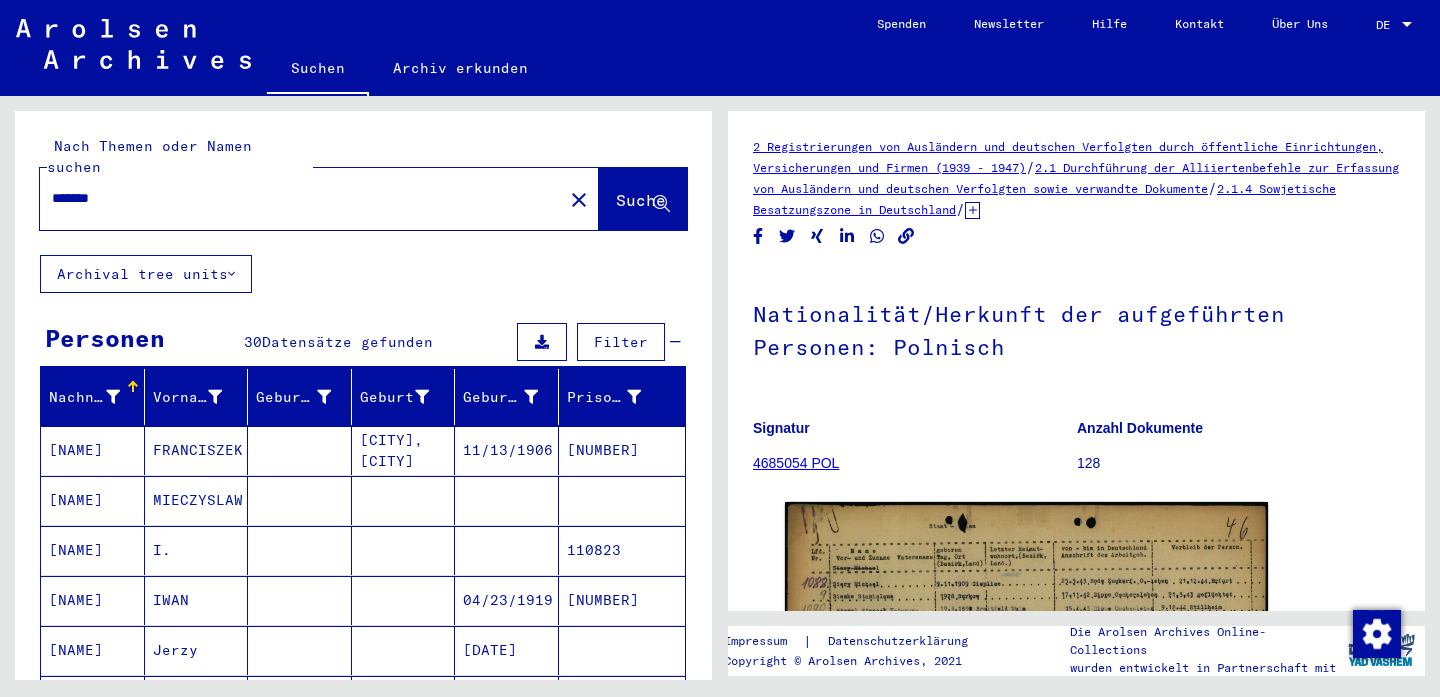 click on "*******" at bounding box center [301, 198] 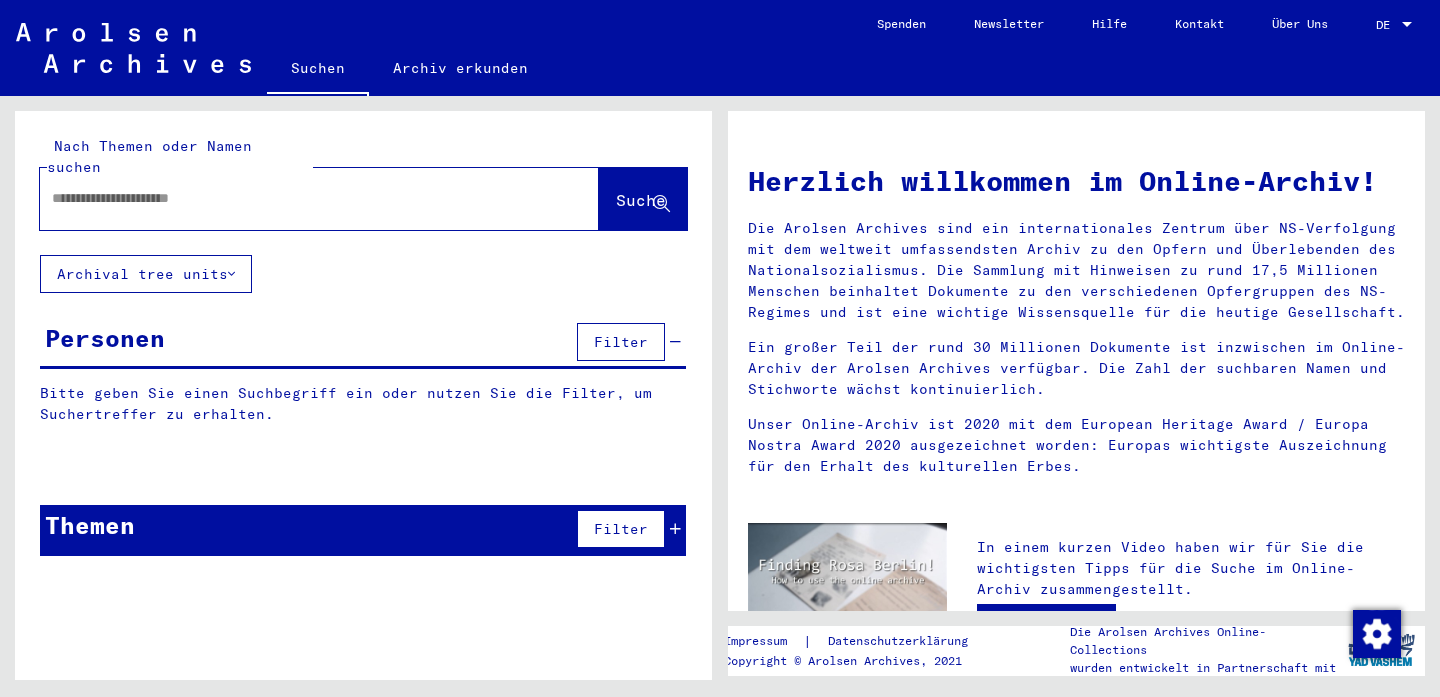 click at bounding box center (295, 198) 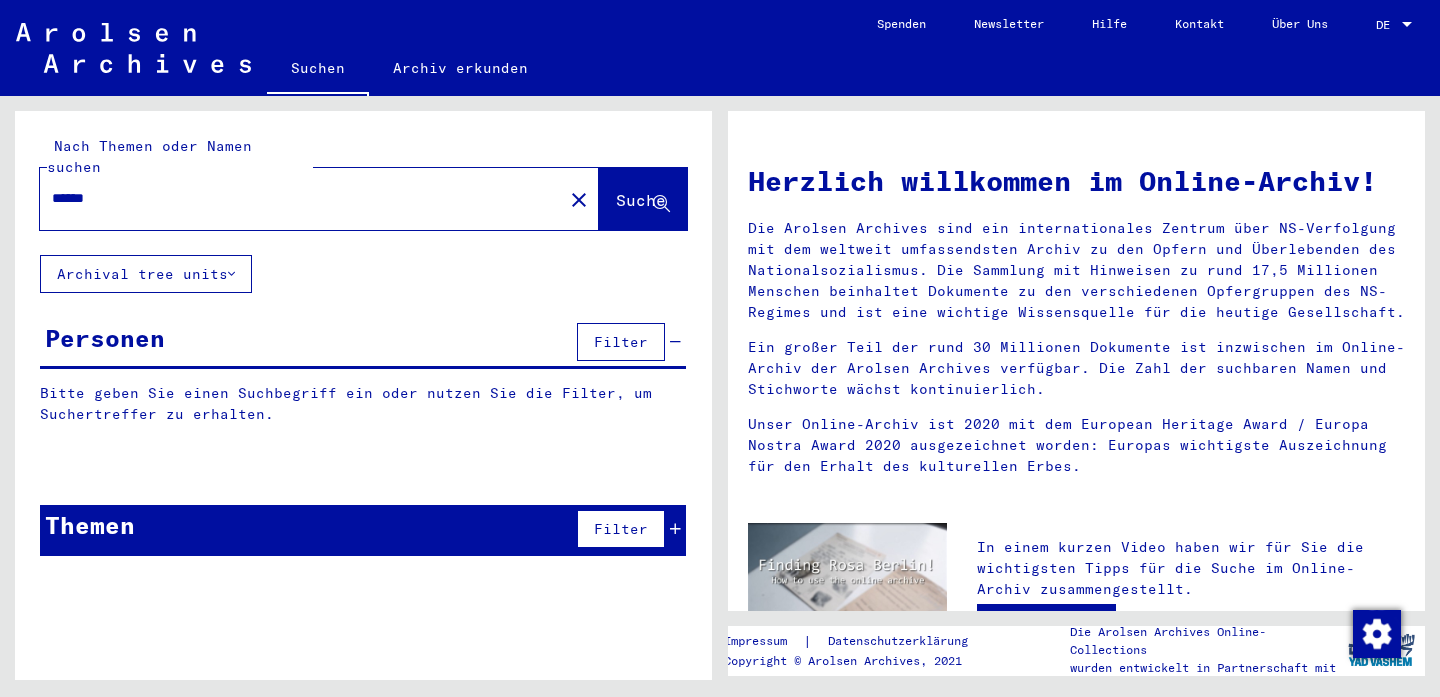type on "******" 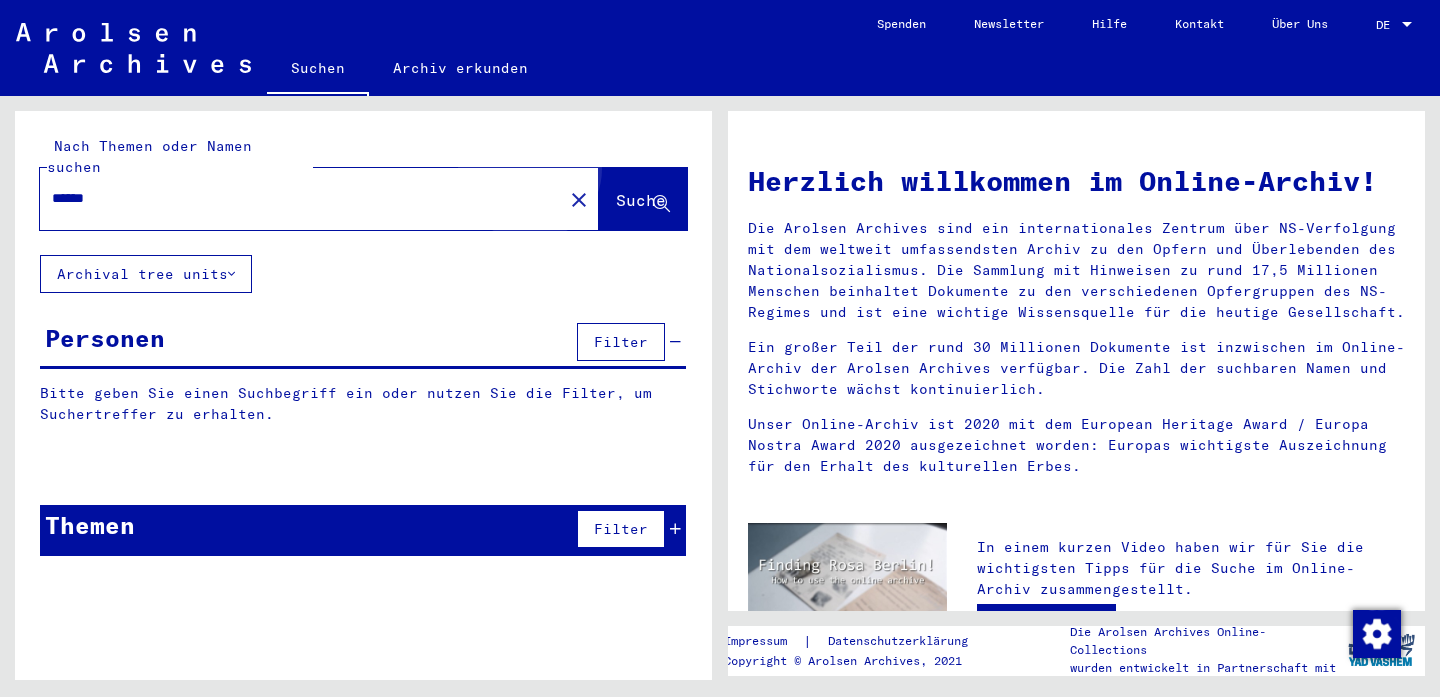 click on "Suche" 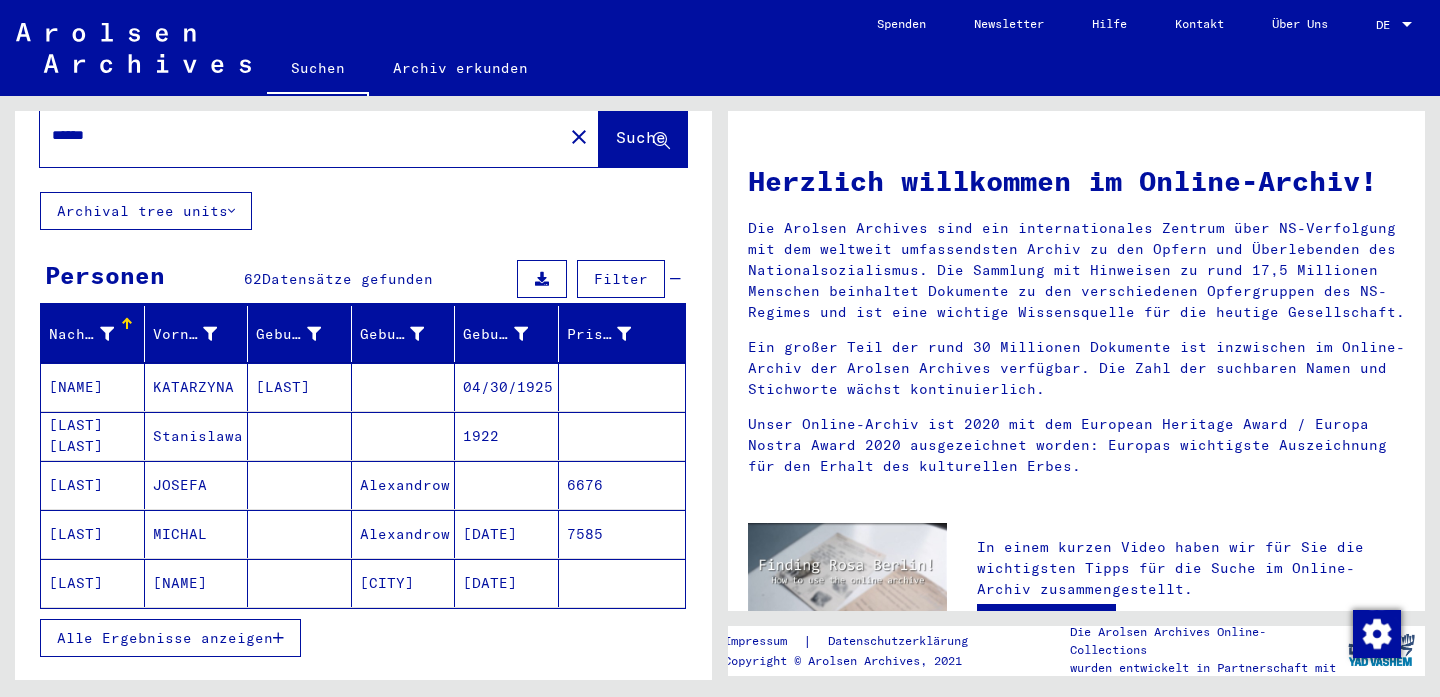 scroll, scrollTop: 67, scrollLeft: 0, axis: vertical 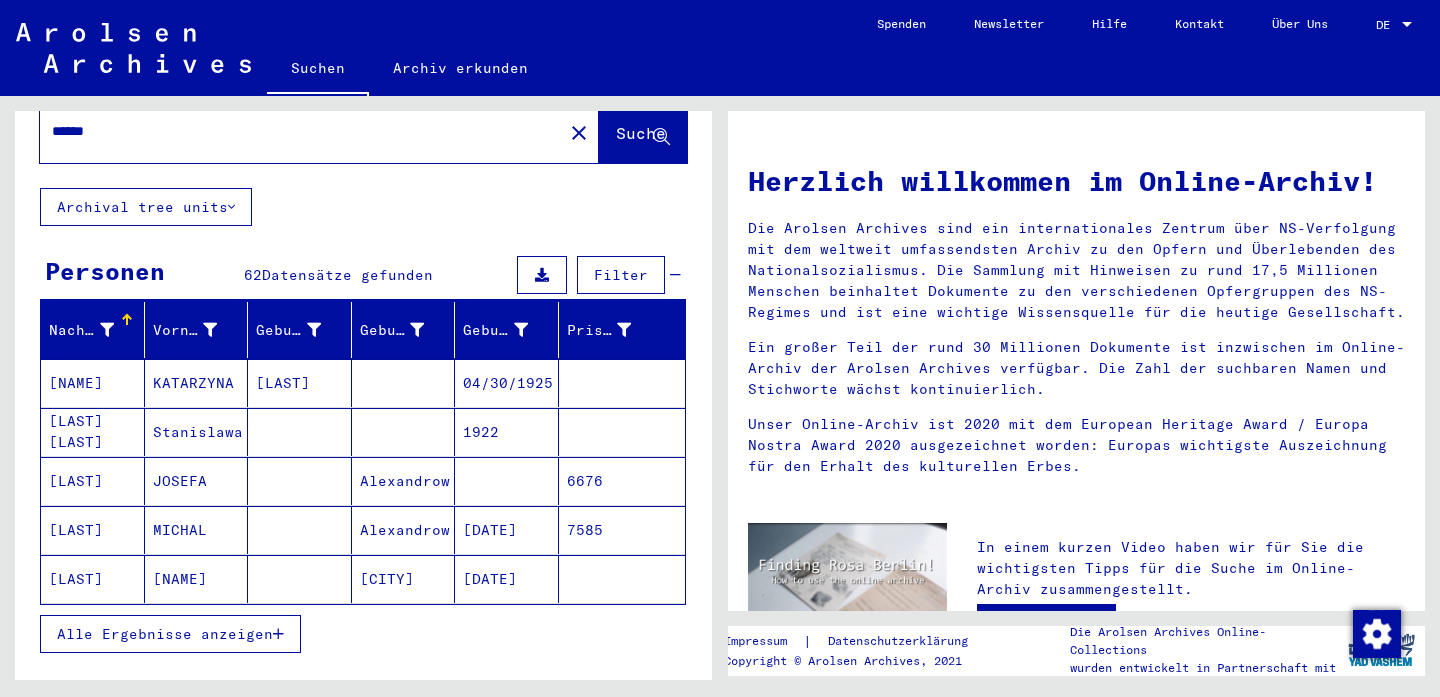 click on "Alle Ergebnisse anzeigen" at bounding box center (170, 634) 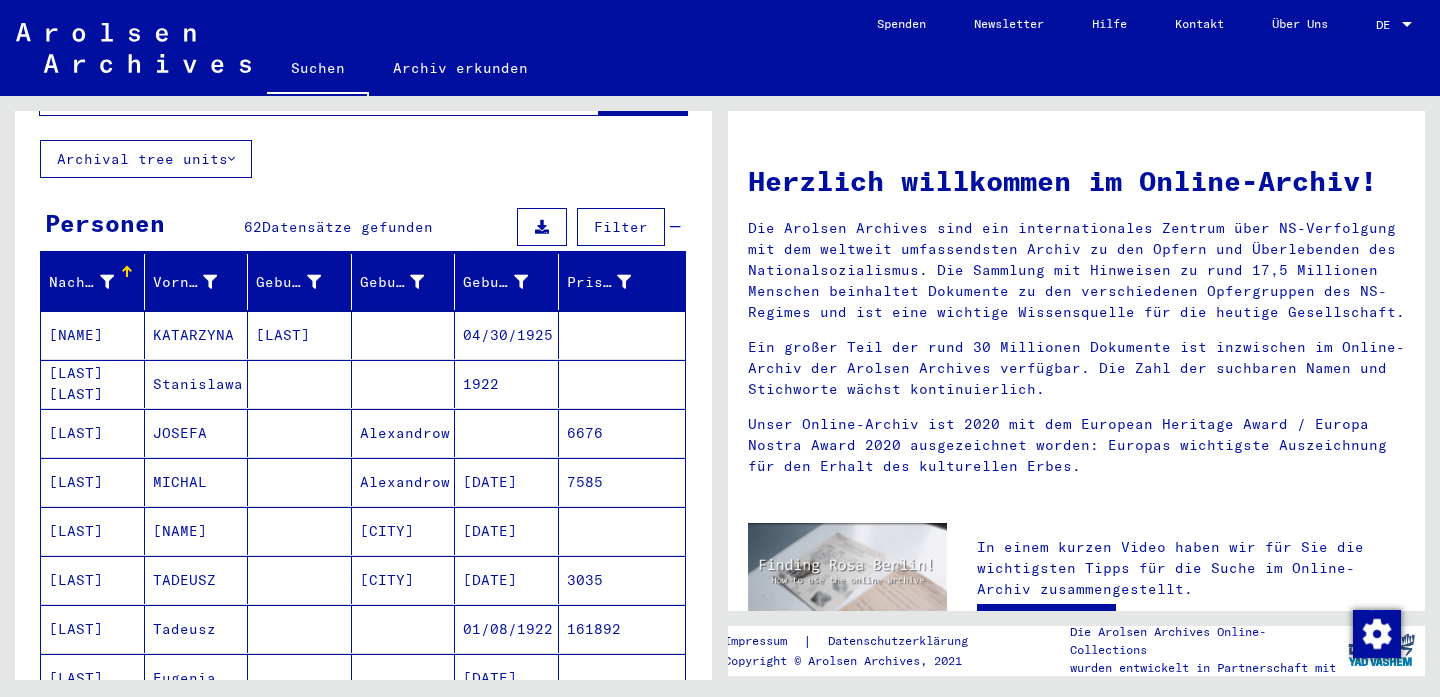 scroll, scrollTop: 101, scrollLeft: 0, axis: vertical 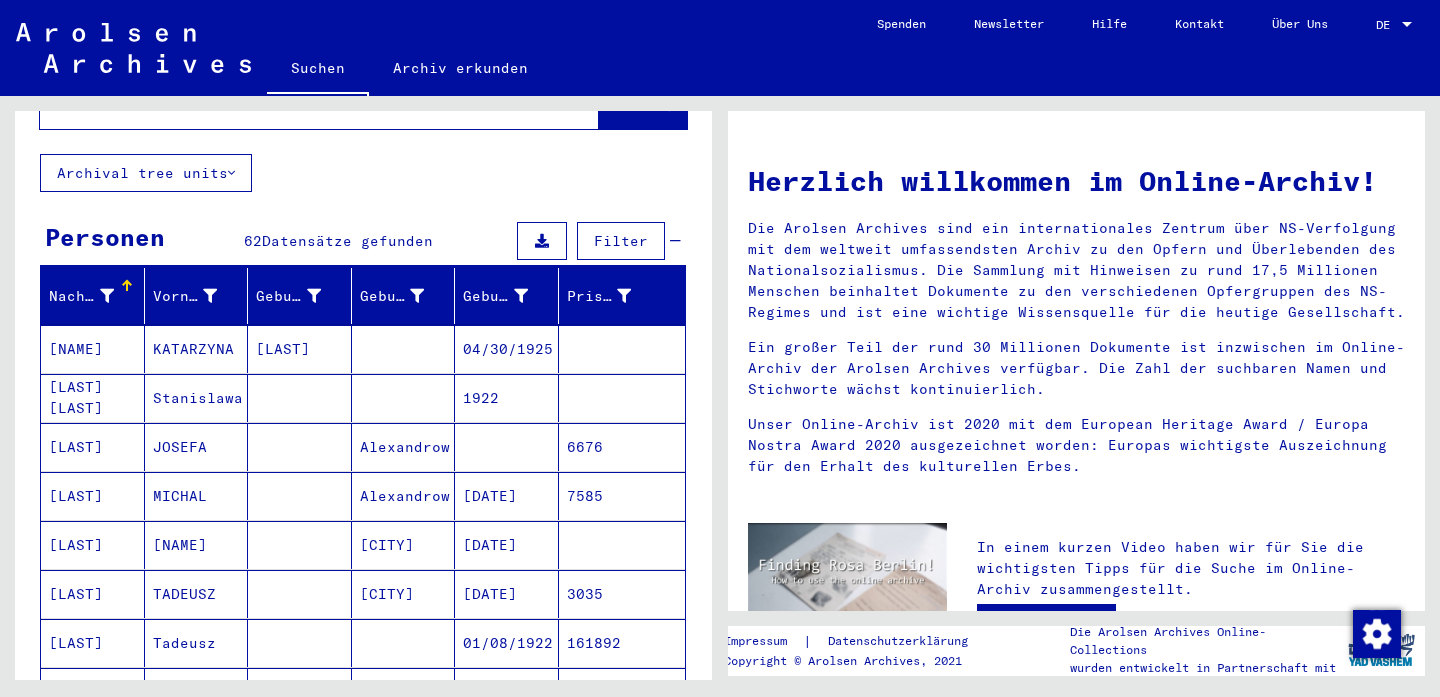 click on "[LAST]" at bounding box center (93, 545) 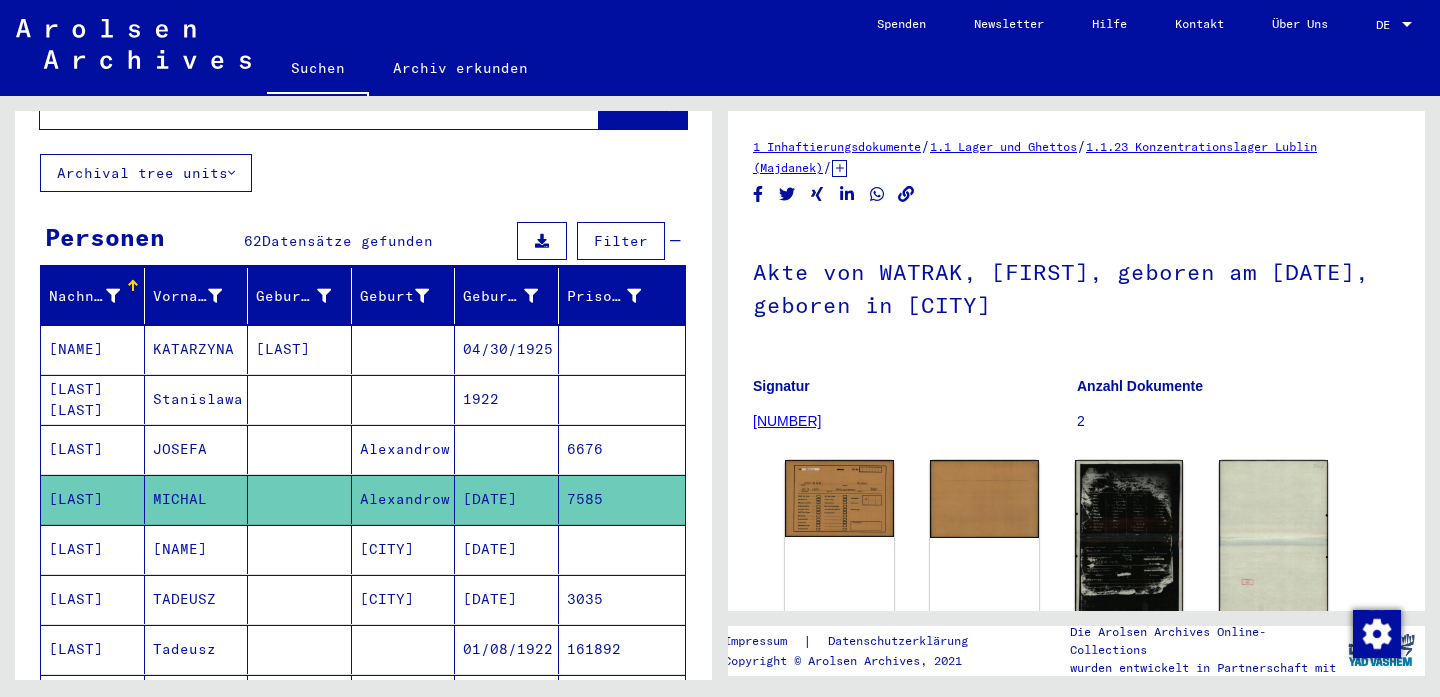 scroll, scrollTop: 0, scrollLeft: 0, axis: both 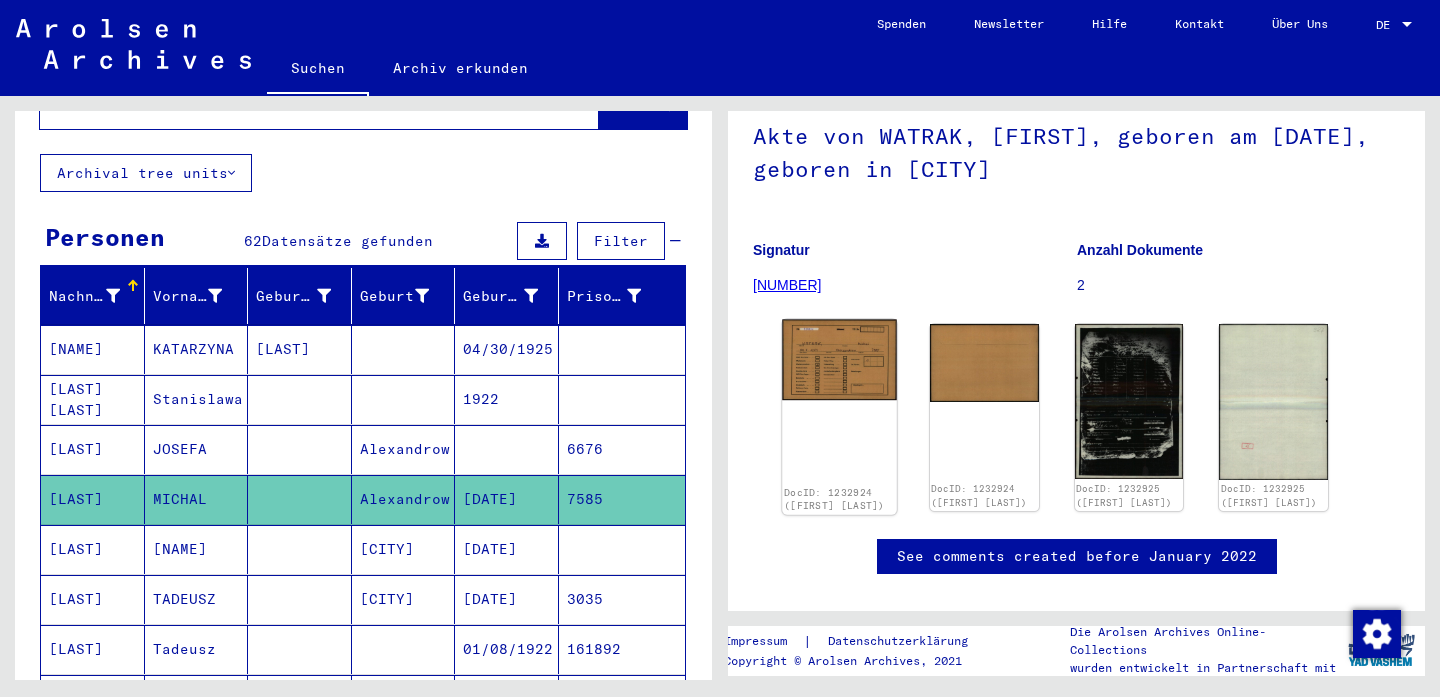 click 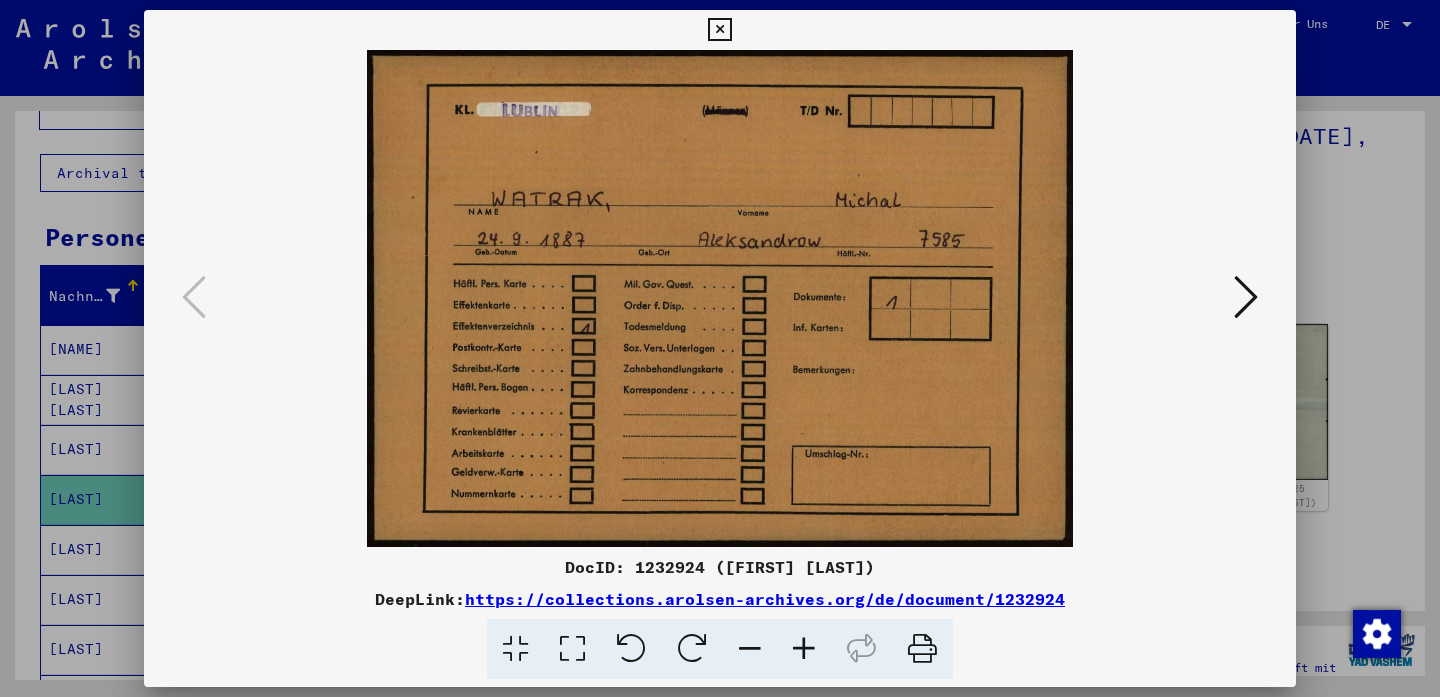 click at bounding box center [1246, 297] 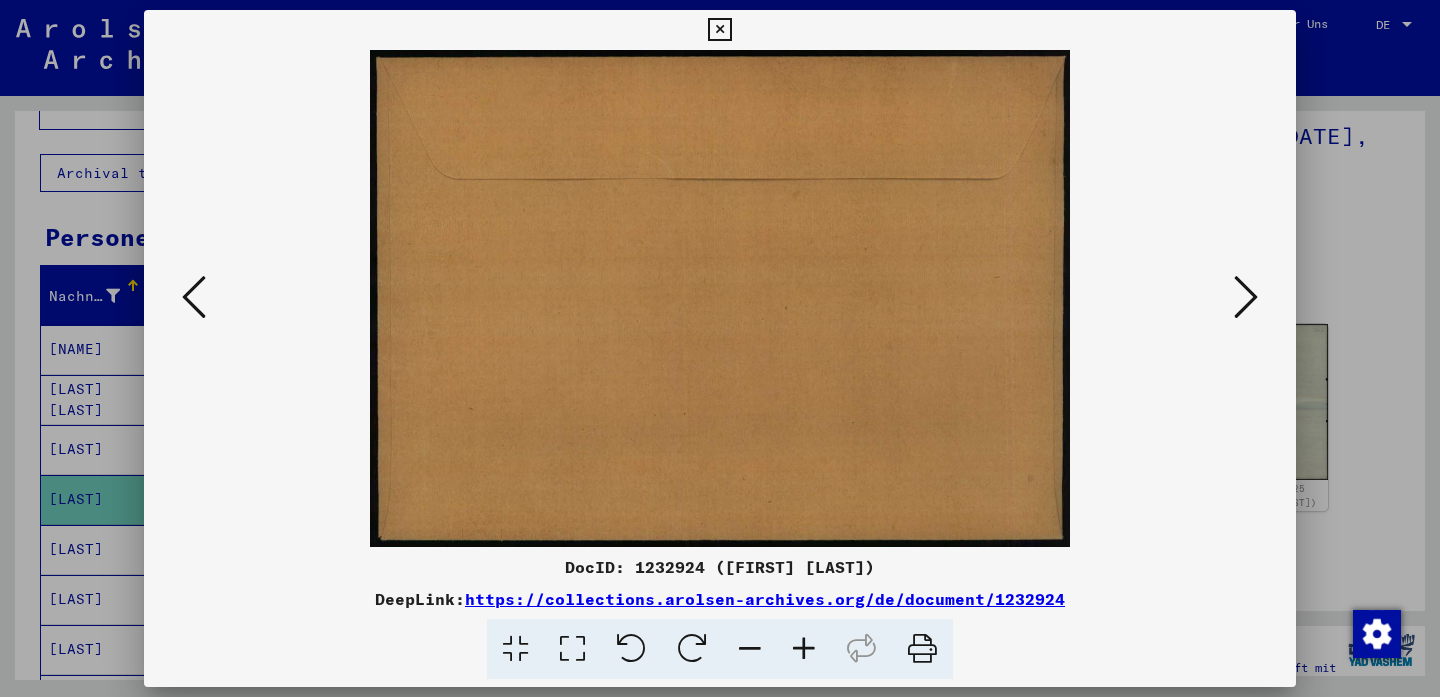 click at bounding box center [1246, 297] 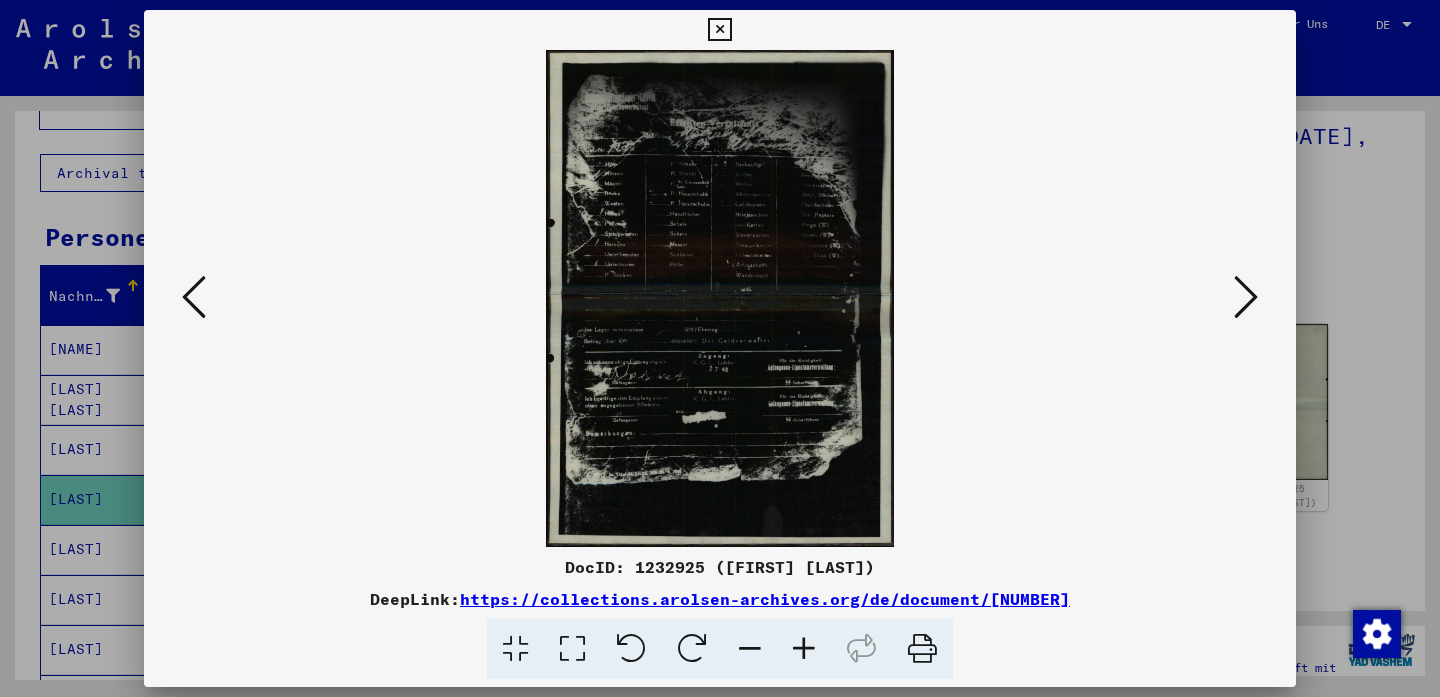 click at bounding box center (719, 30) 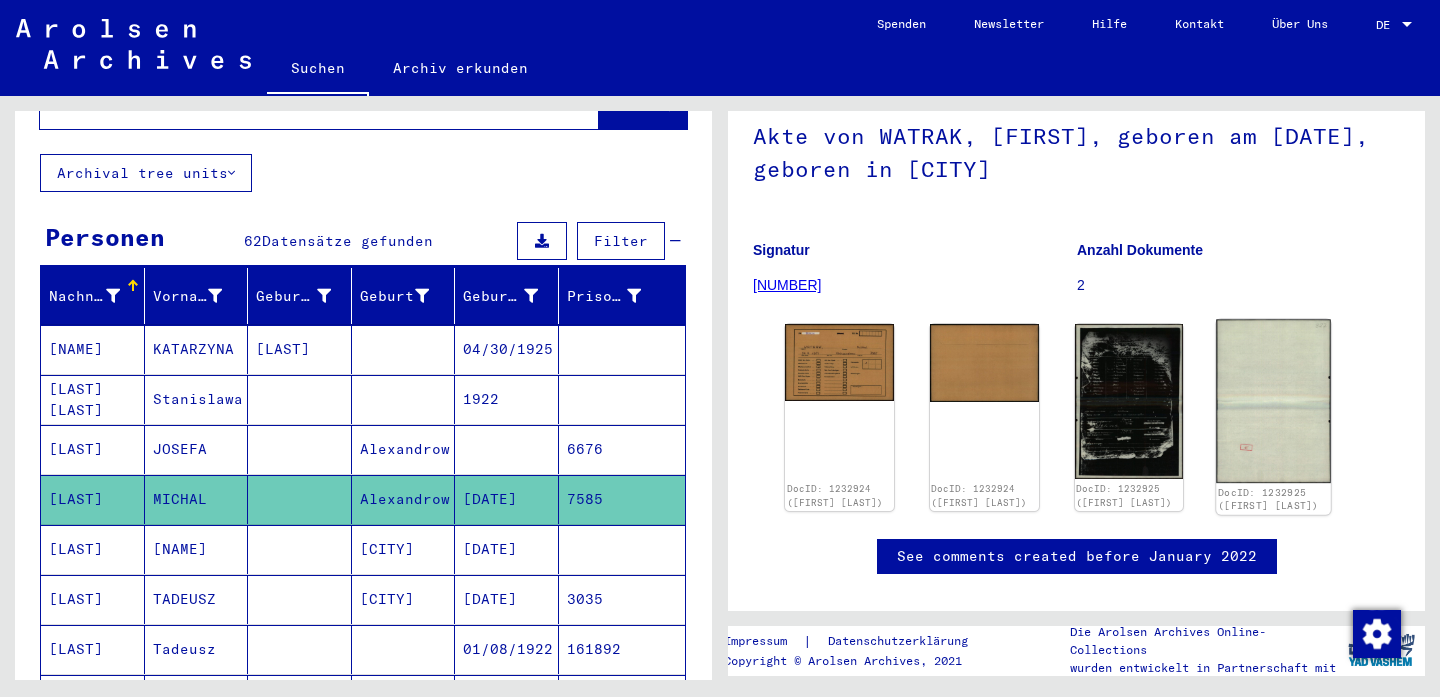 click 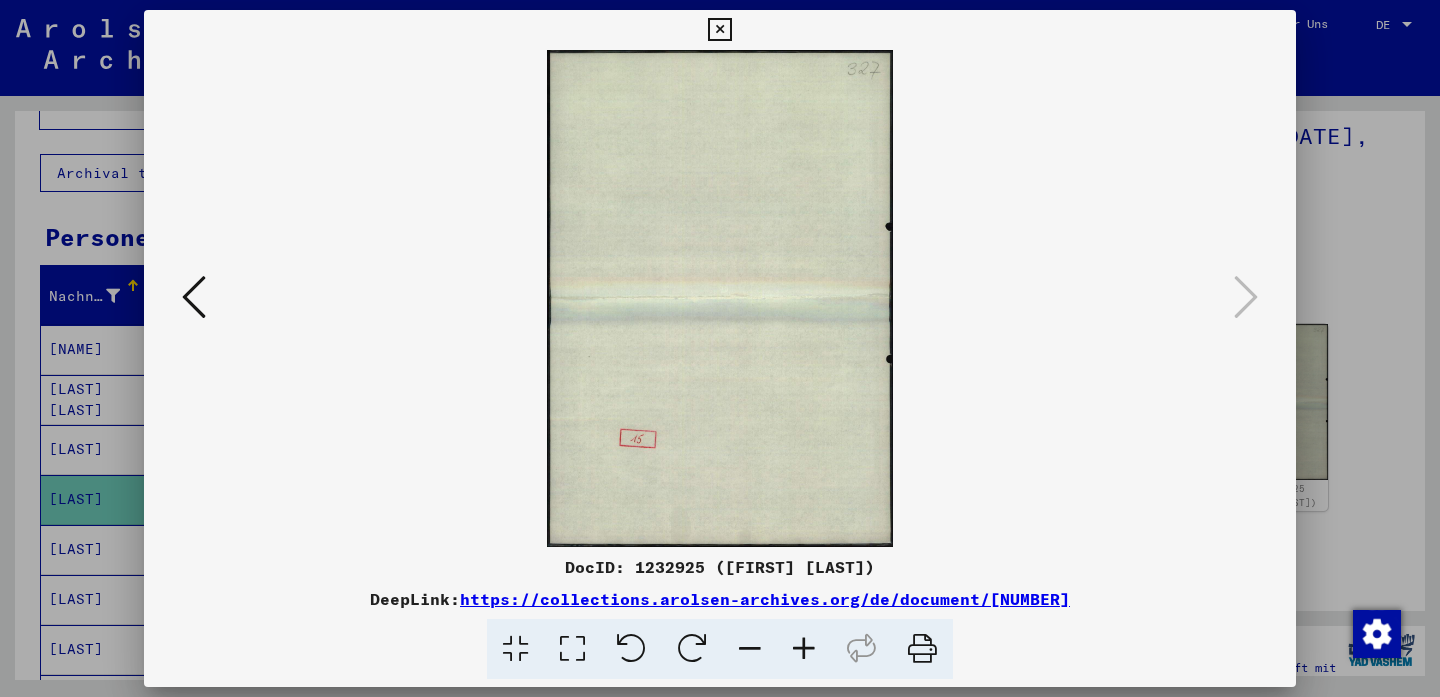 click at bounding box center [719, 30] 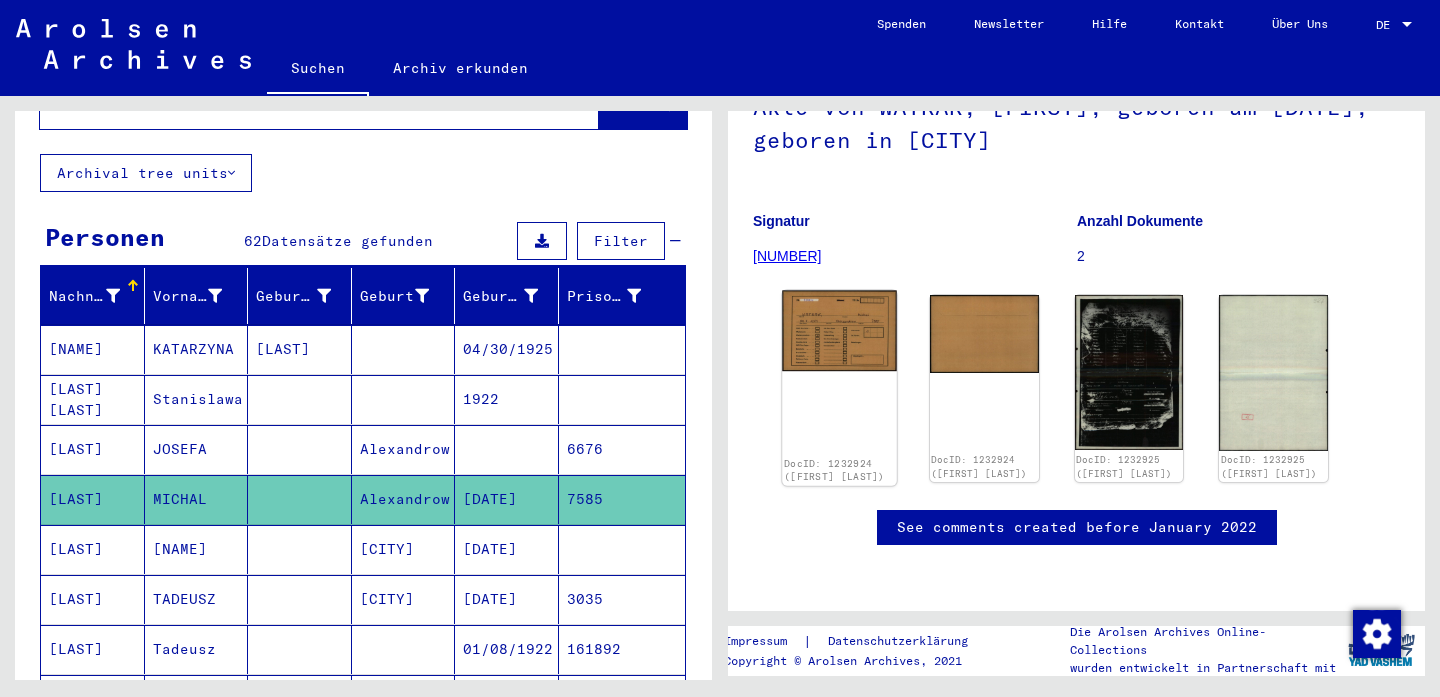 scroll, scrollTop: 315, scrollLeft: 0, axis: vertical 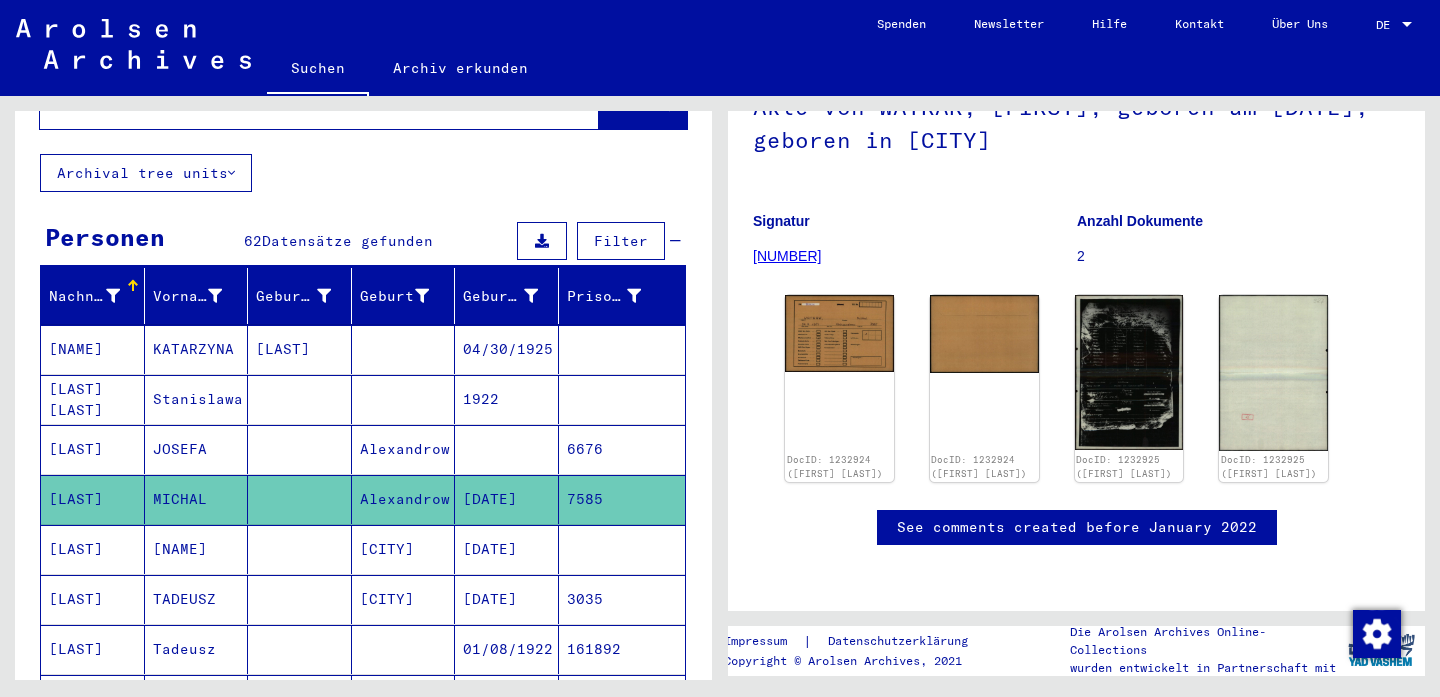 click on "See comments created before January 2022" 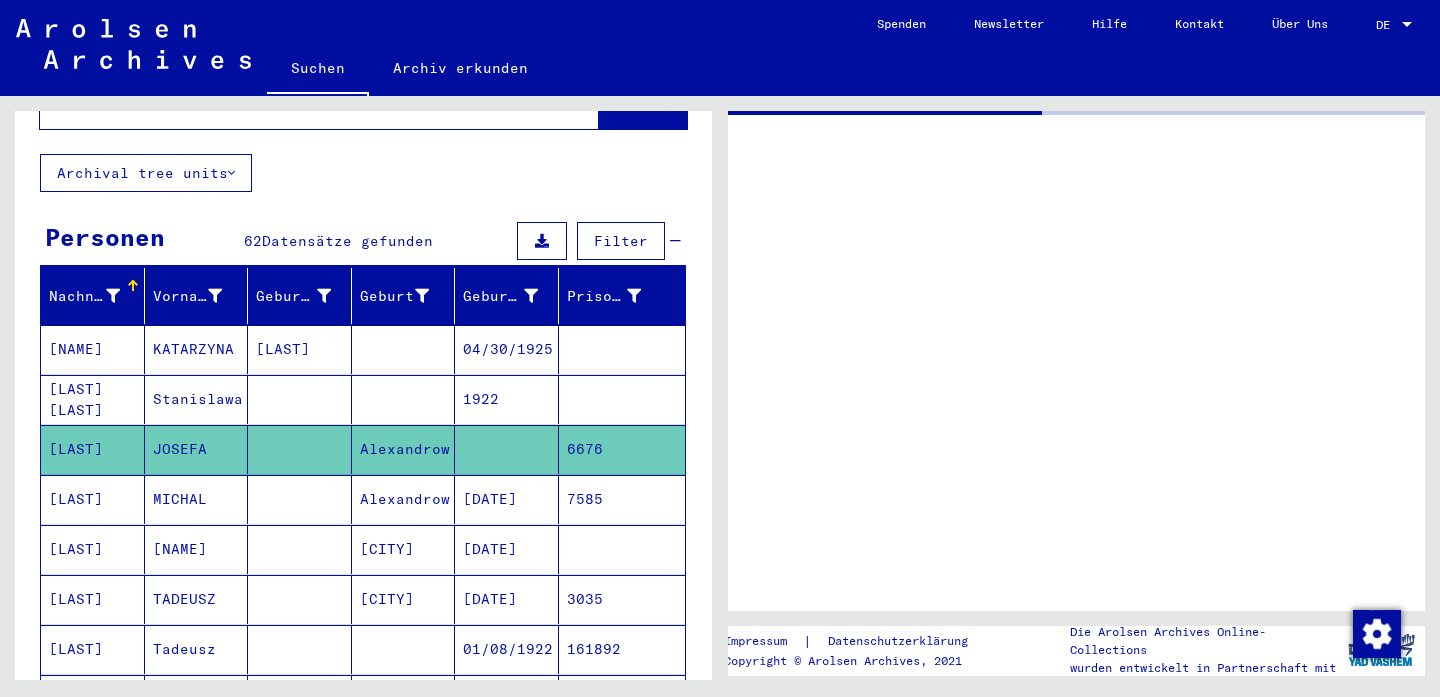 scroll, scrollTop: 0, scrollLeft: 0, axis: both 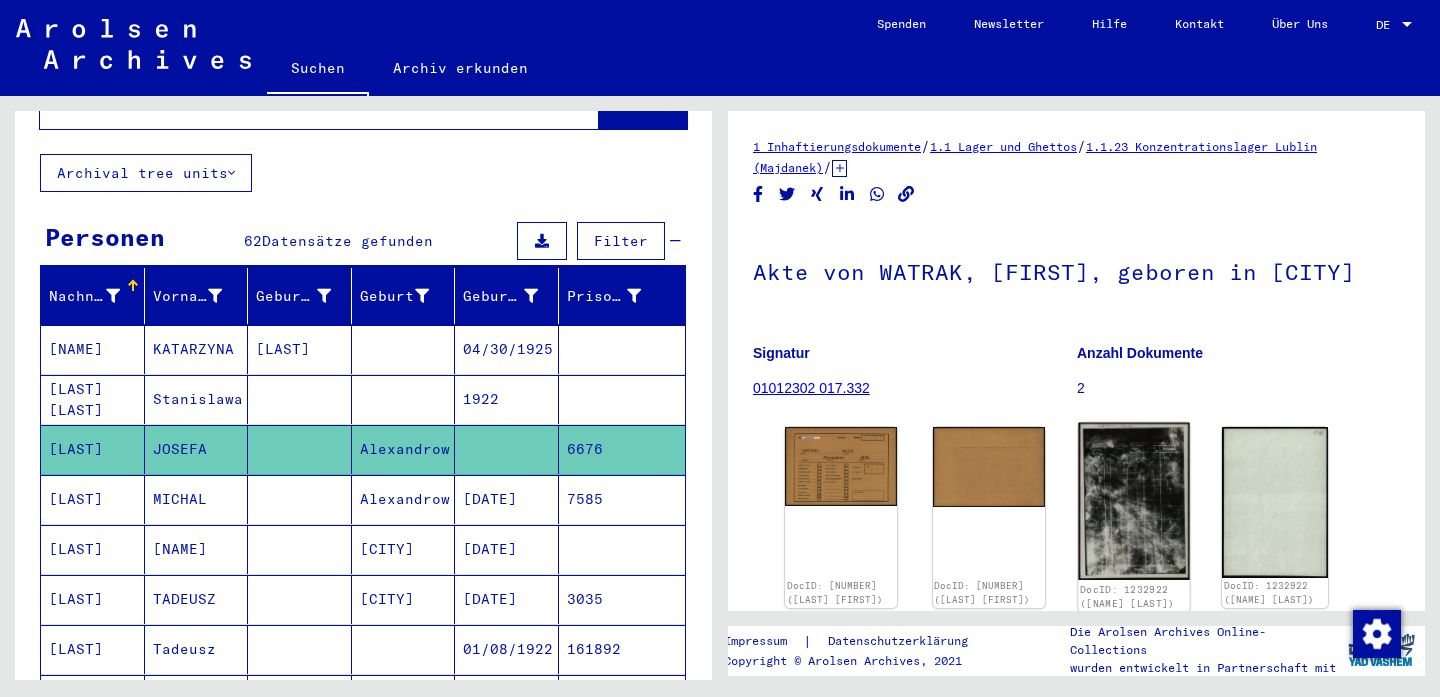 click 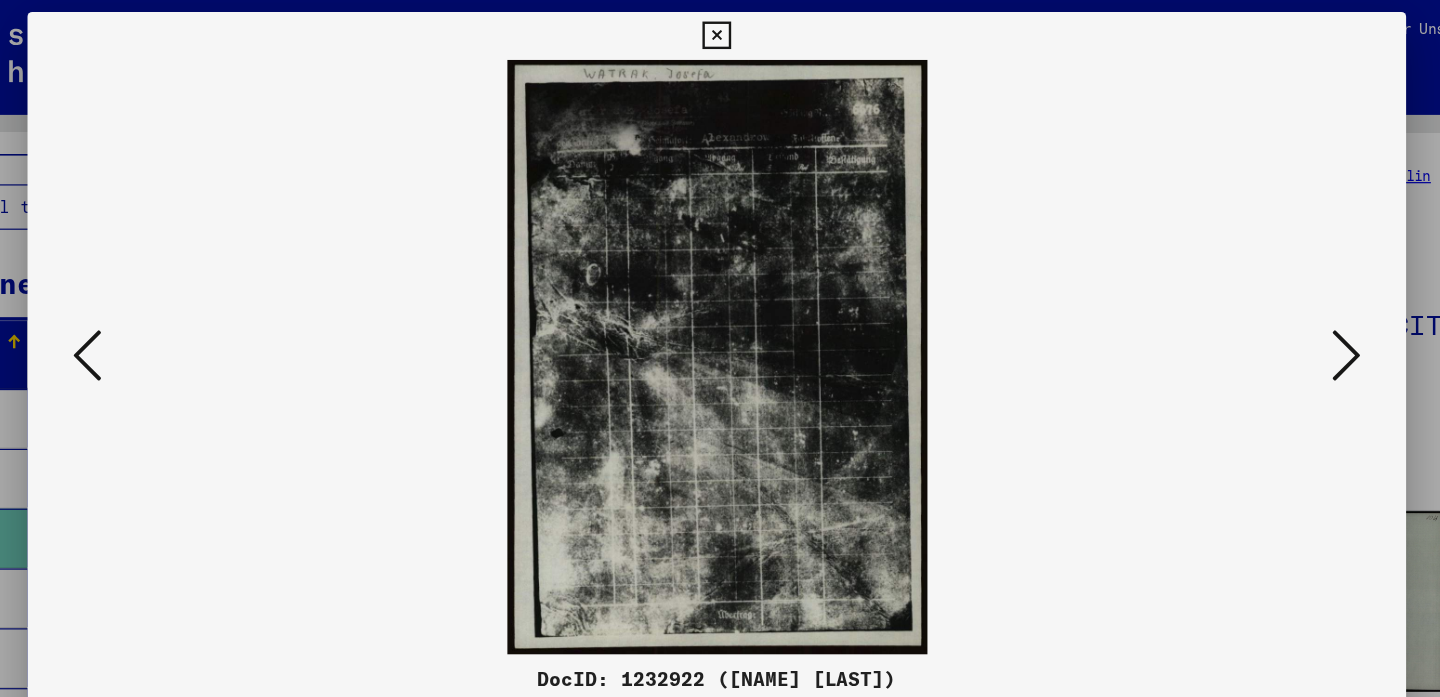 click at bounding box center (719, 30) 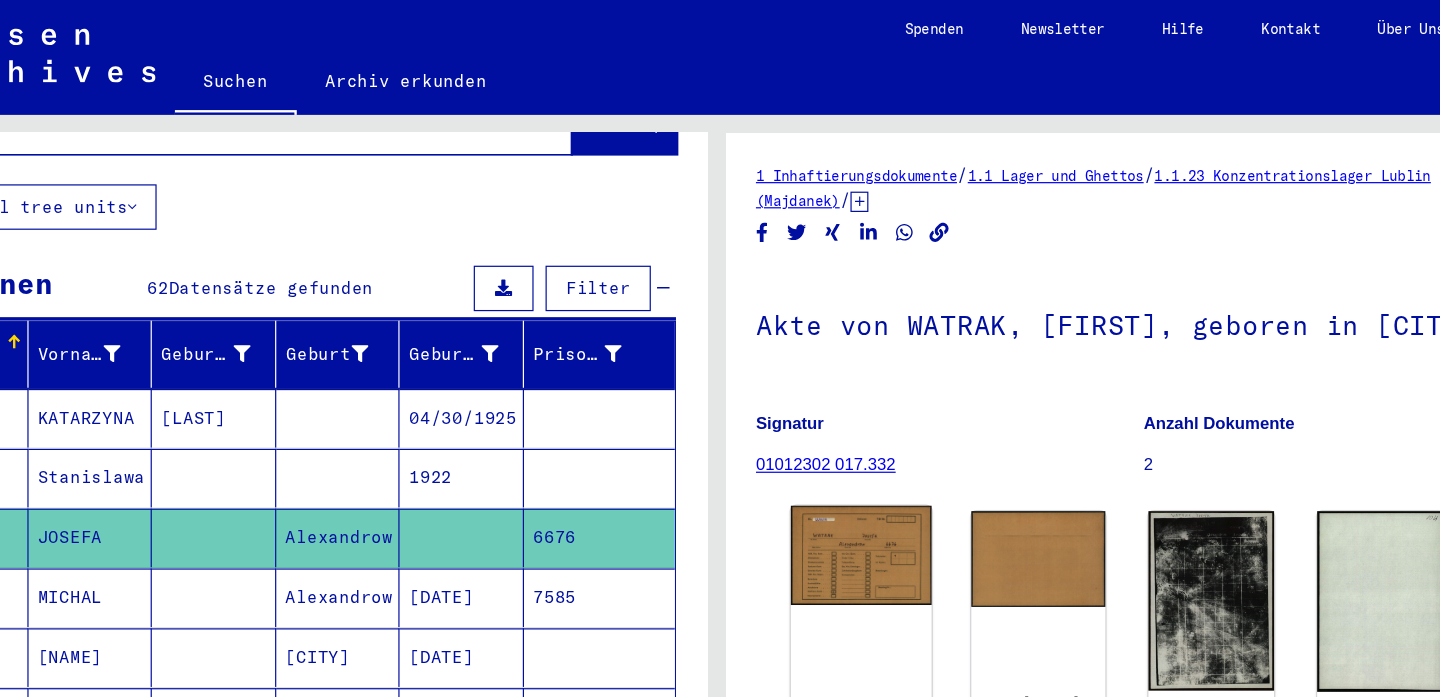 click 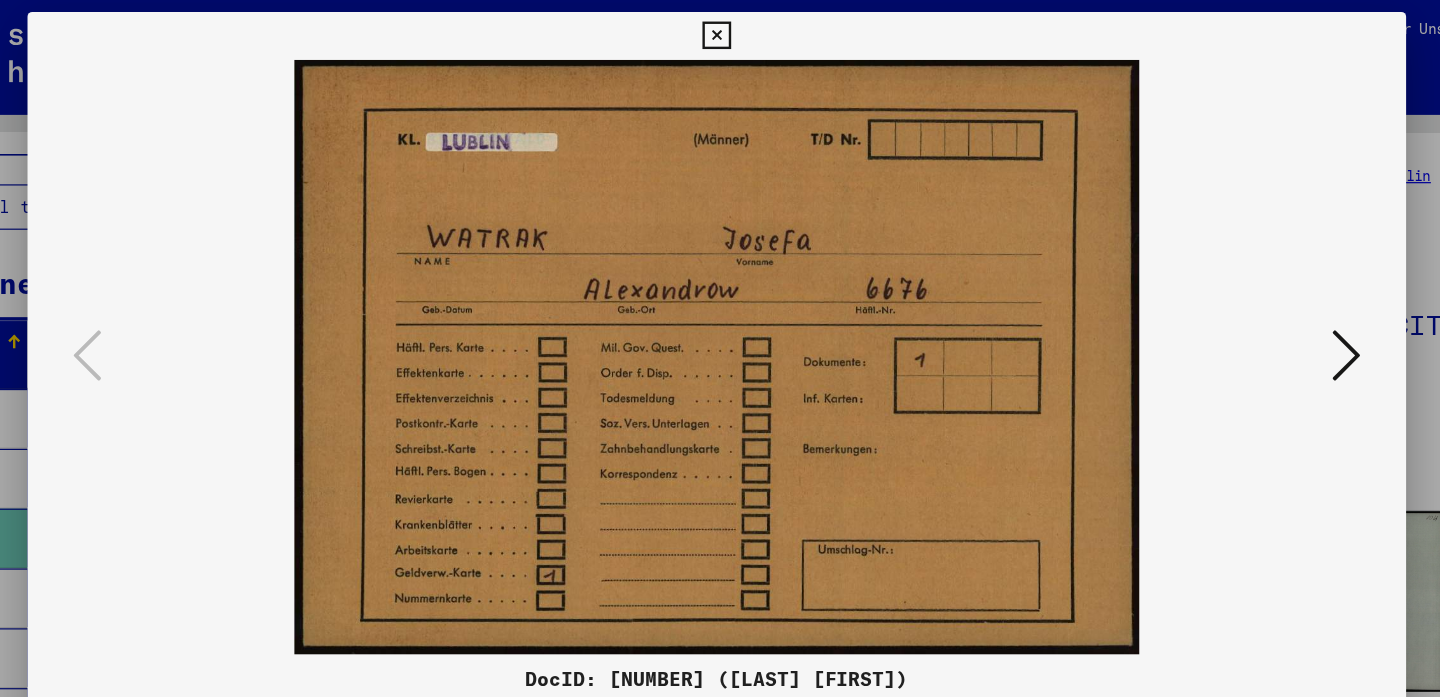 click at bounding box center (719, 30) 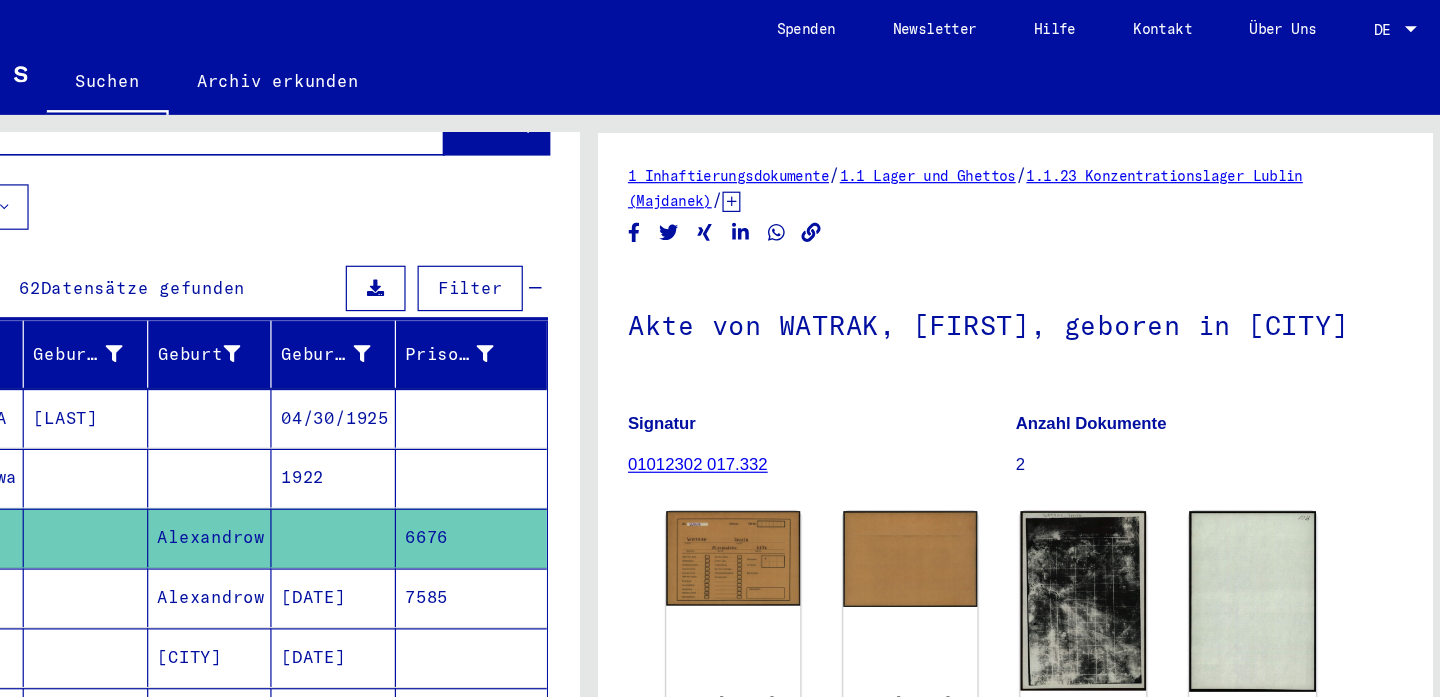 scroll, scrollTop: 0, scrollLeft: 0, axis: both 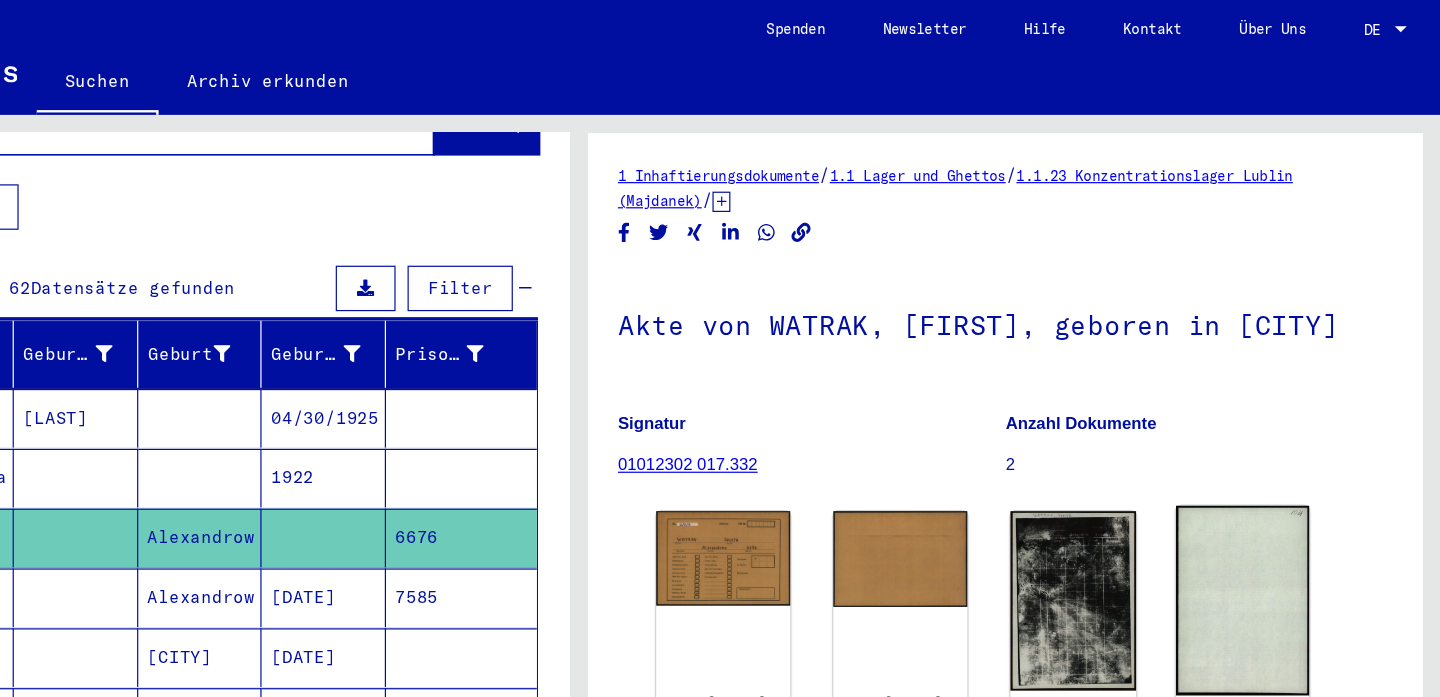 click 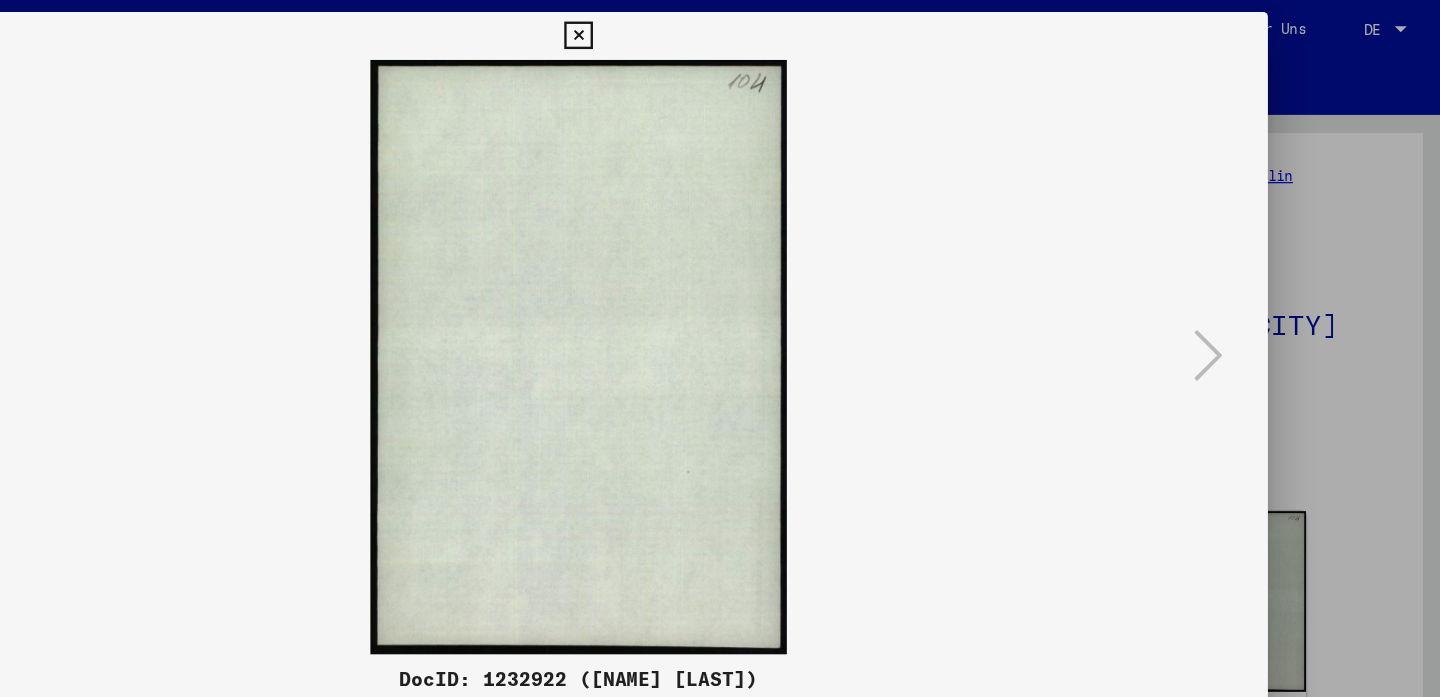 click at bounding box center [719, 30] 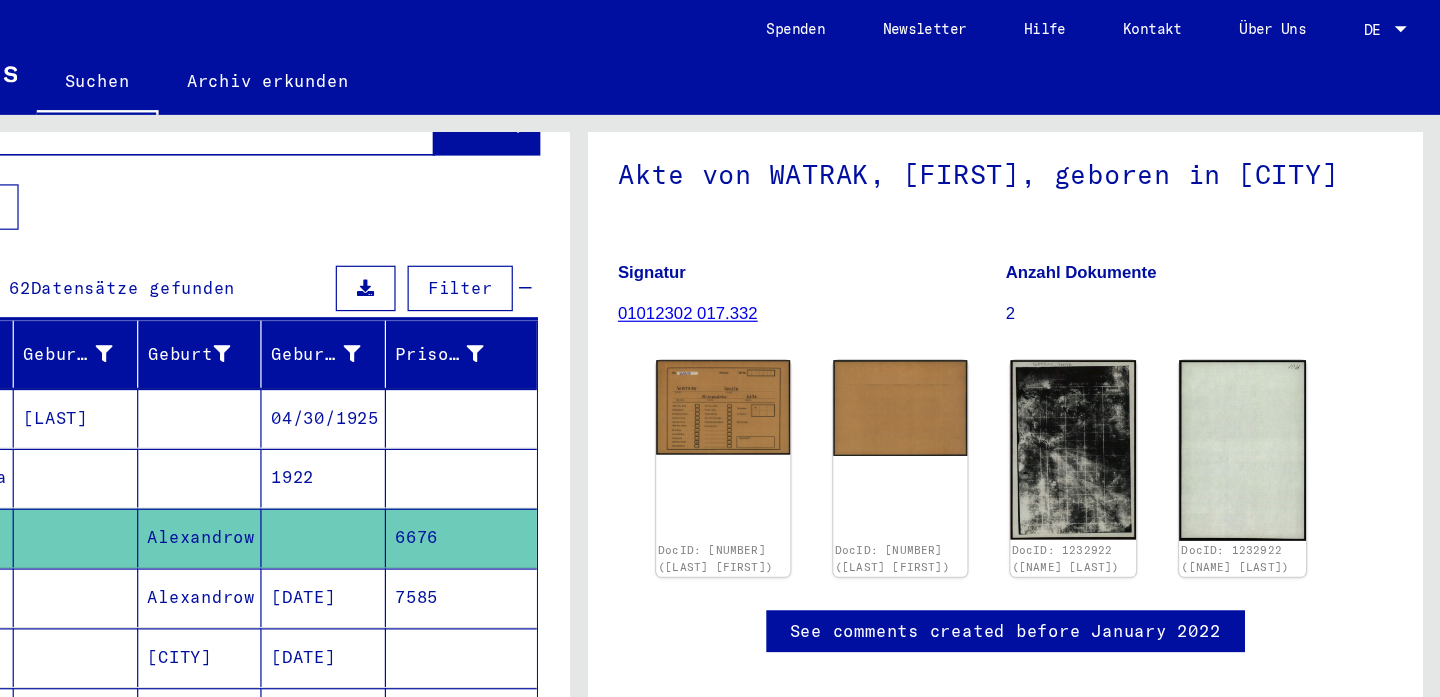 scroll, scrollTop: 172, scrollLeft: 0, axis: vertical 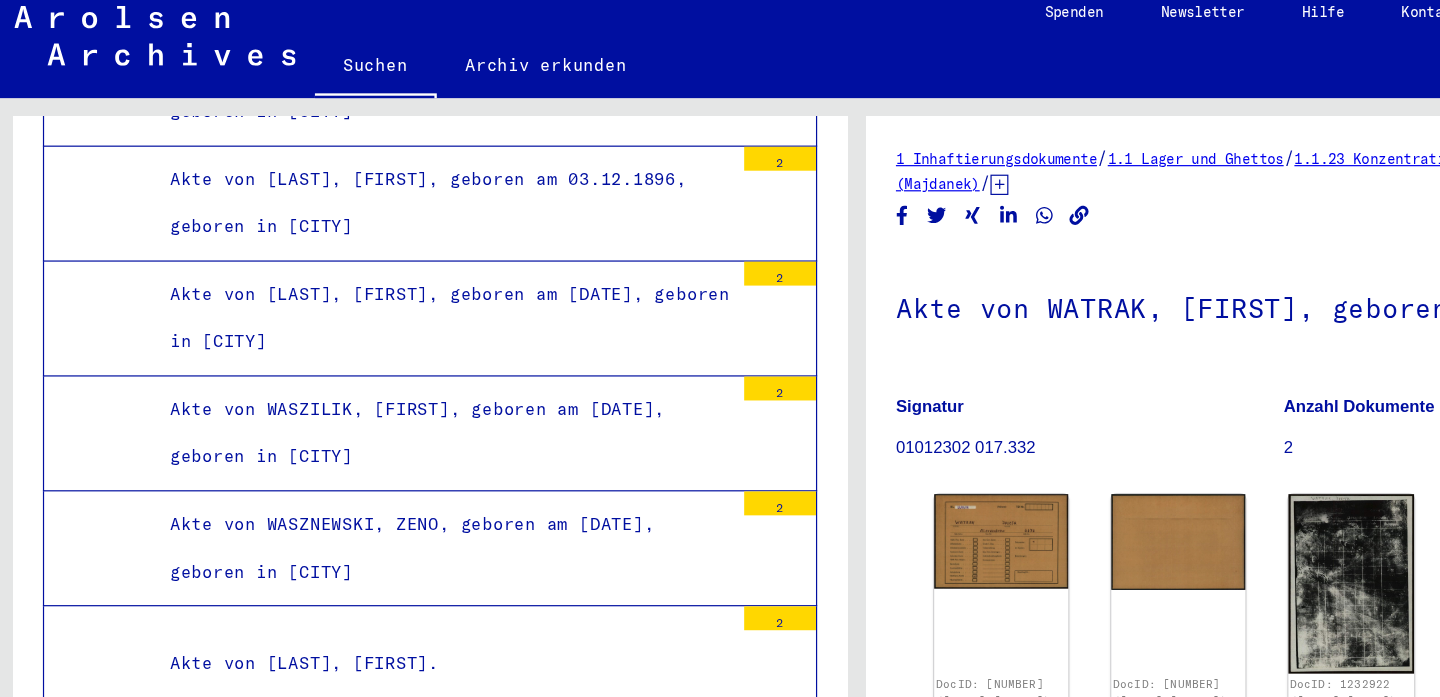 click on "Akte von WATRAK, [FIRST], geboren am [DATE], geboren in [CITY]" at bounding box center [373, 762] 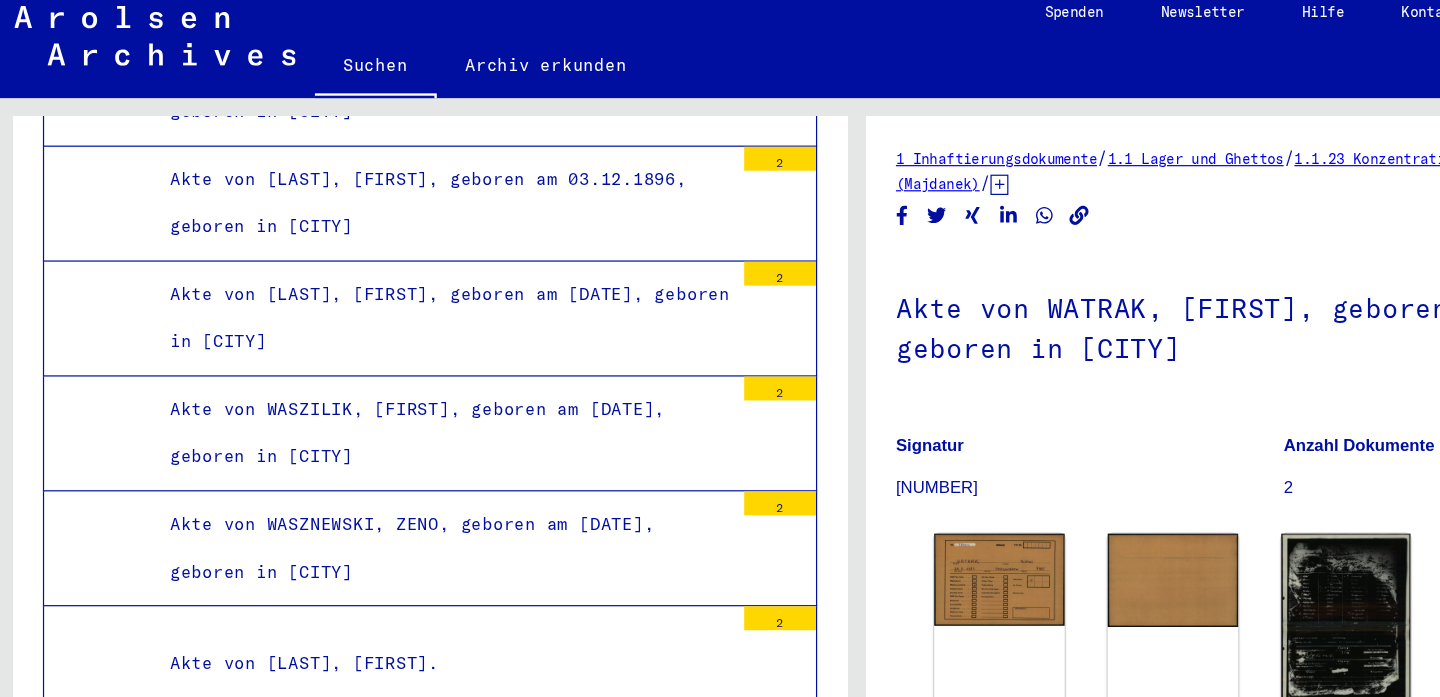 scroll, scrollTop: 0, scrollLeft: 0, axis: both 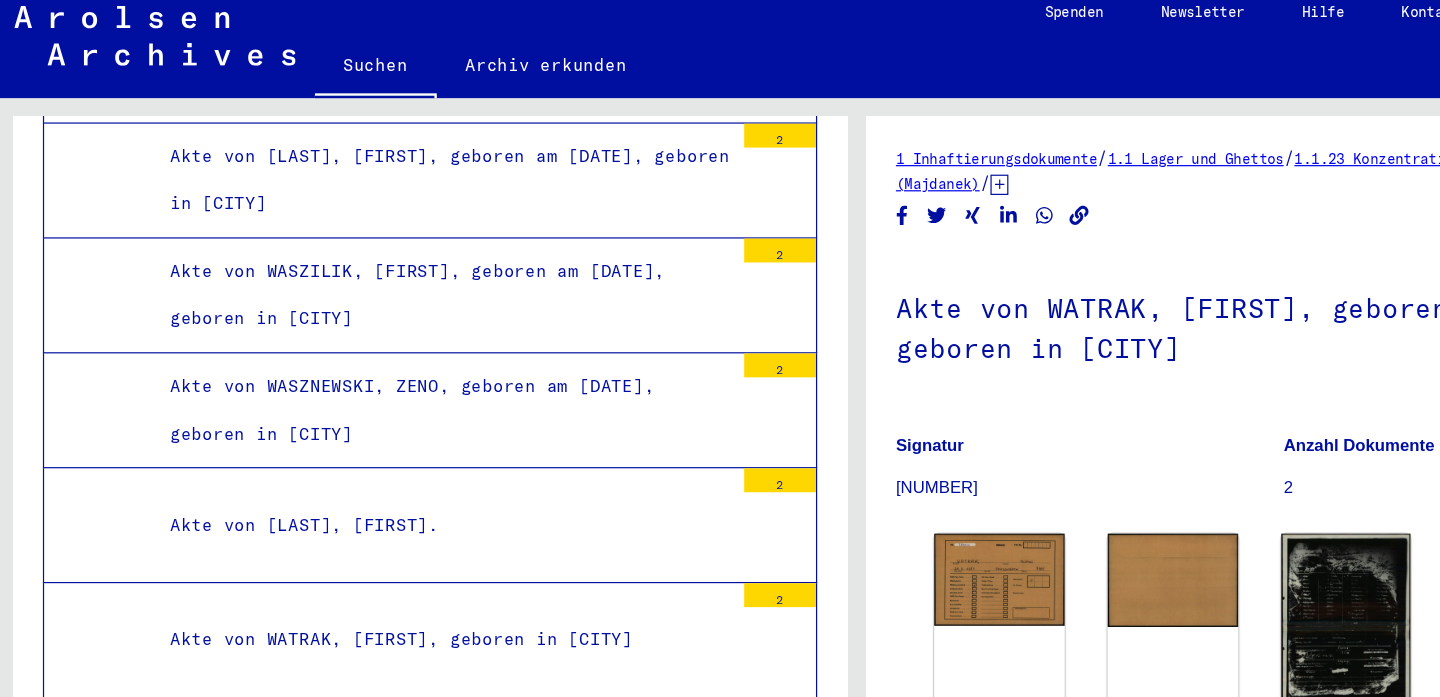 click on "Akte von WATRAK, [FIRST], geboren am [DATE], geboren in [CITY]" at bounding box center [373, 646] 